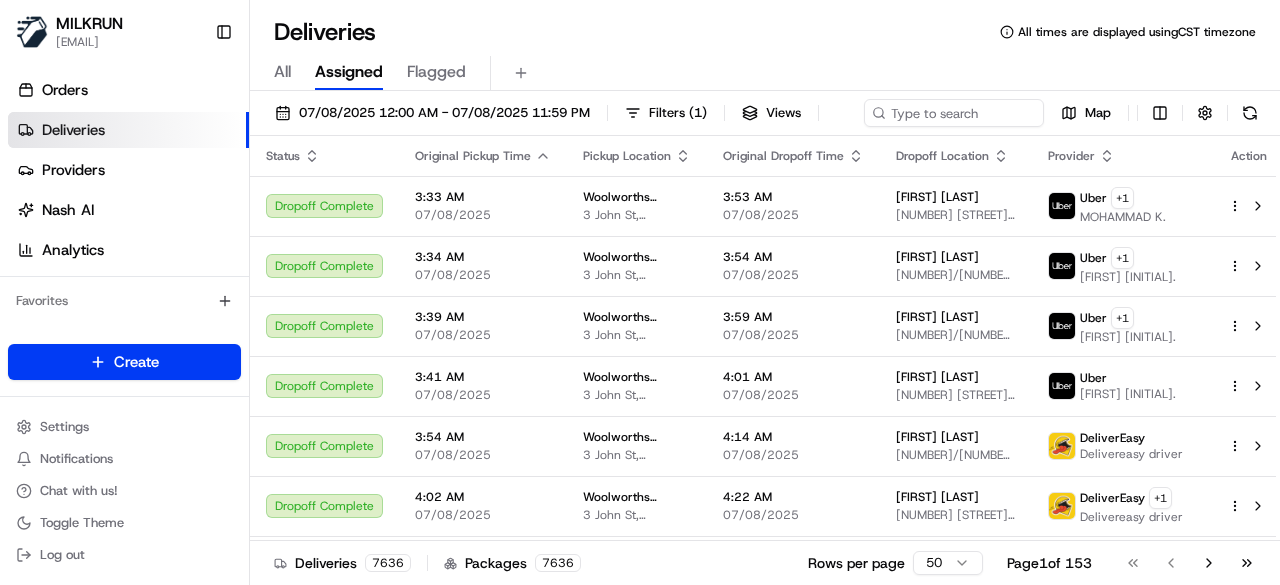 scroll, scrollTop: 0, scrollLeft: 0, axis: both 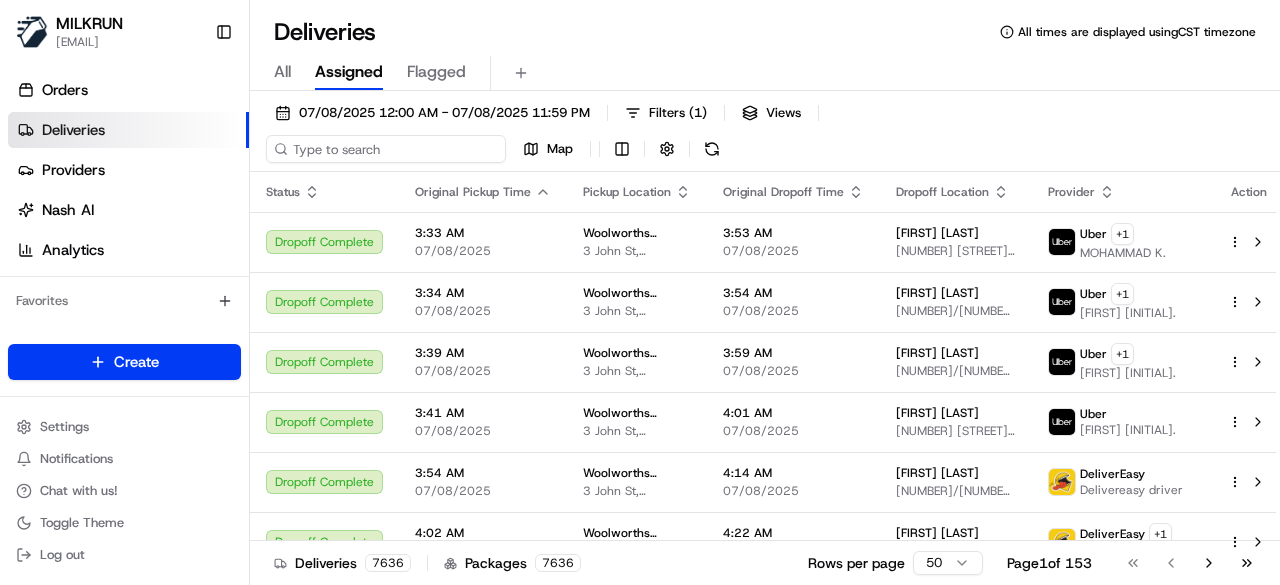 click on "07/08/2025 12:00 AM - 07/08/2025 11:59 PM Filters ( 1 ) Views Map" at bounding box center (765, 135) 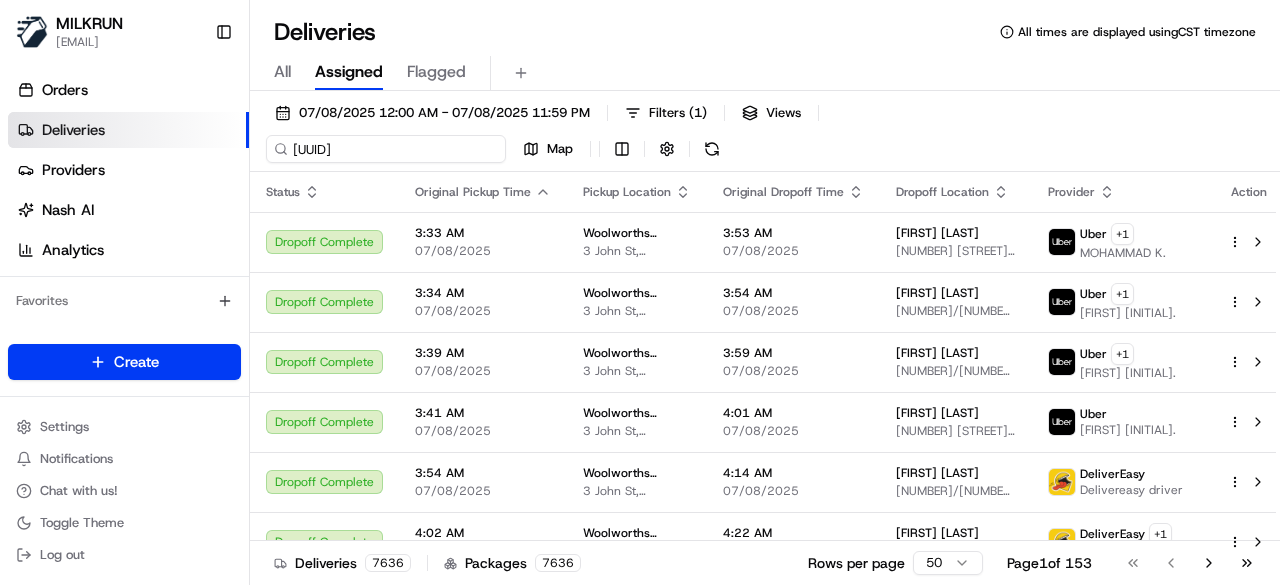 scroll, scrollTop: 0, scrollLeft: 94, axis: horizontal 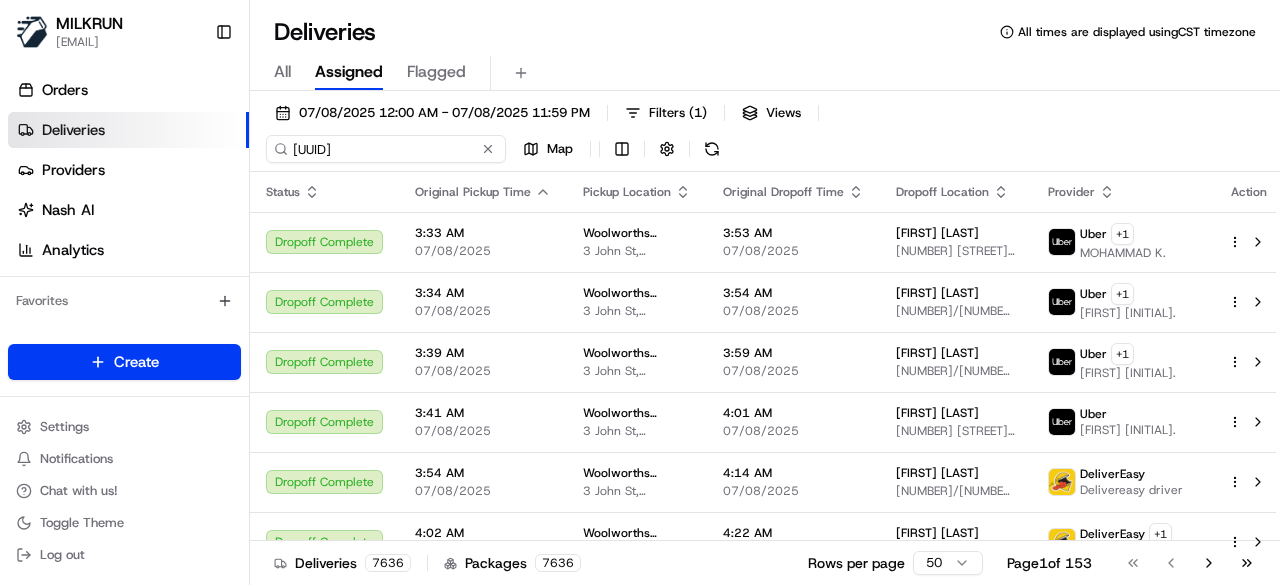 type on "9d0a9bcd-1c18-4770-a77a-85179ce63f15" 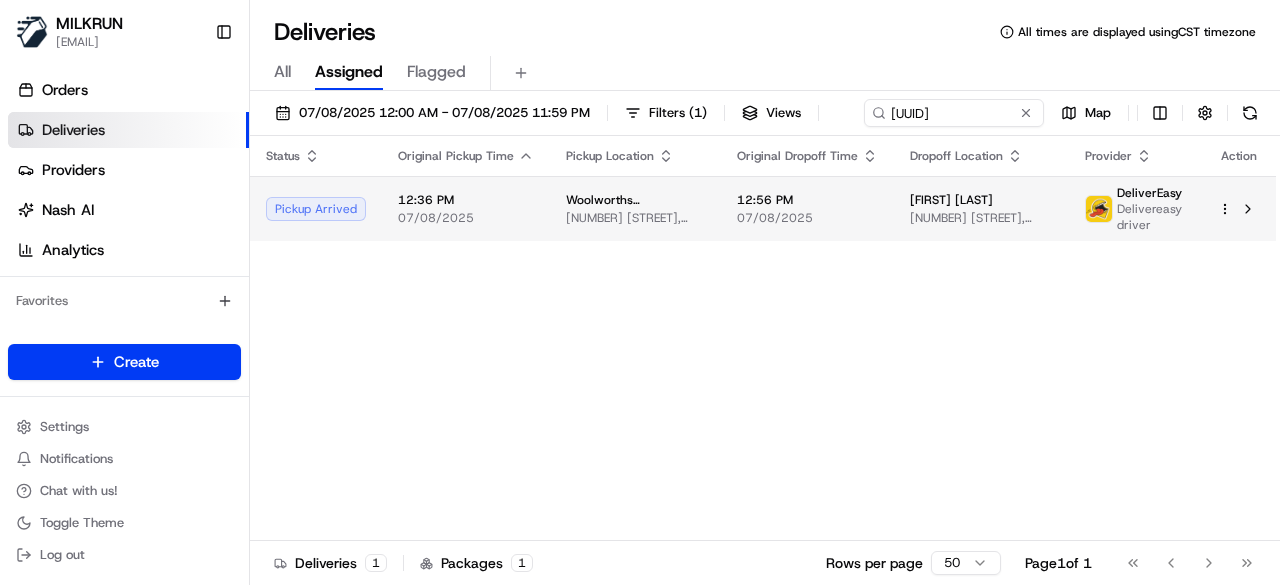 click on "Status Original Pickup Time Pickup Location Original Dropoff Time Dropoff Location Provider Action Pickup Arrived 12:36 PM 07/08/2025 Woolworths Supermarket NZ - Timaru Countdown 9 Browne St, Timaru, Canterbury 7910, NZ 12:56 PM 07/08/2025 Hollie Dataro 28 Tyne Street, Marchwiel, Canterbury Region 7910, NZ DeliverEasy Delivereasy driver" at bounding box center [763, 338] 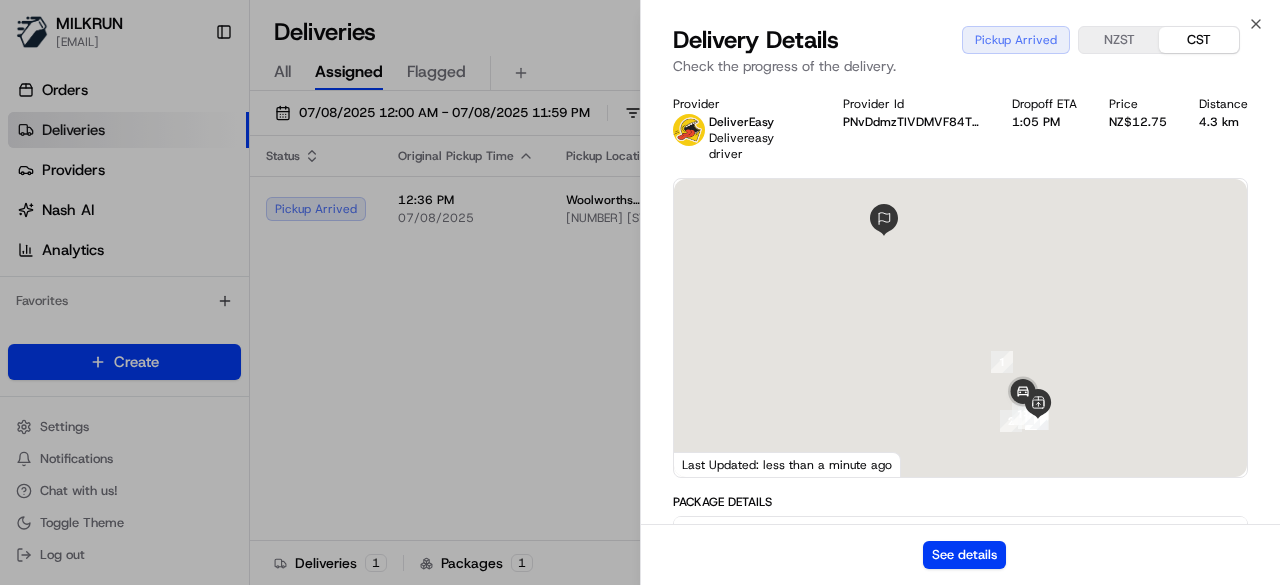 click on "See details" at bounding box center [960, 554] 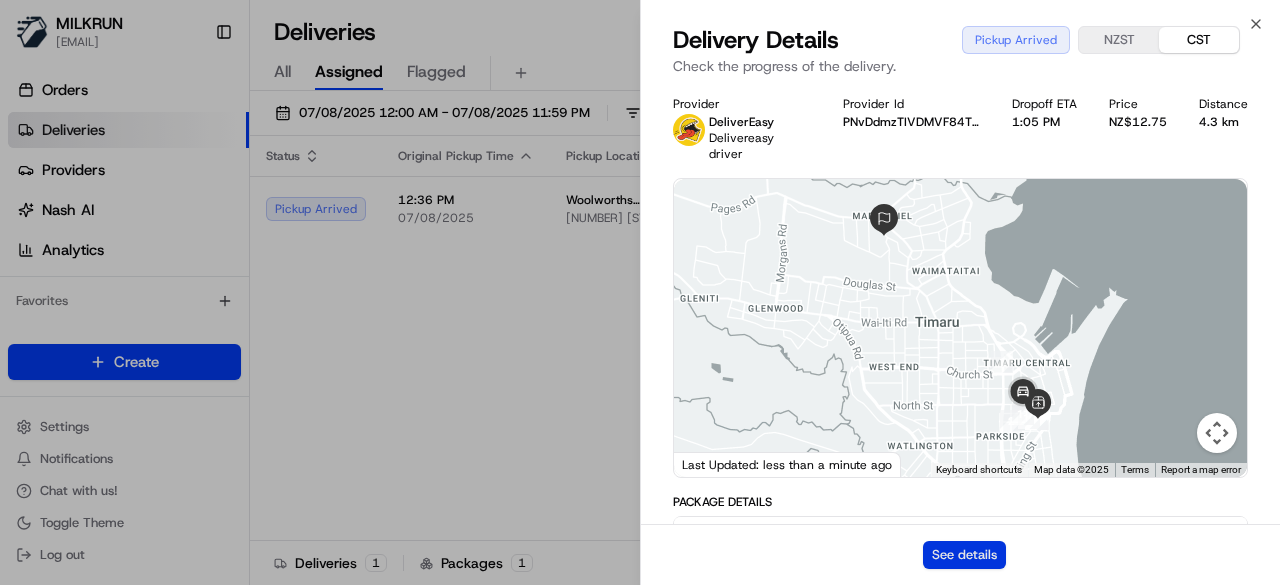click on "See details" at bounding box center (964, 555) 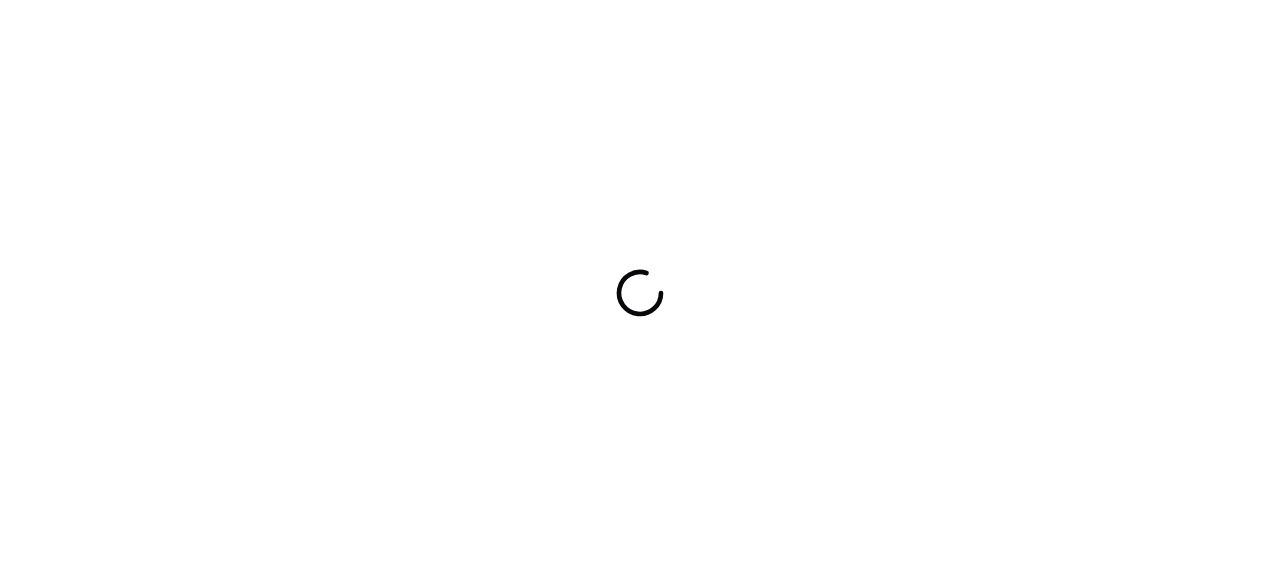 scroll, scrollTop: 0, scrollLeft: 0, axis: both 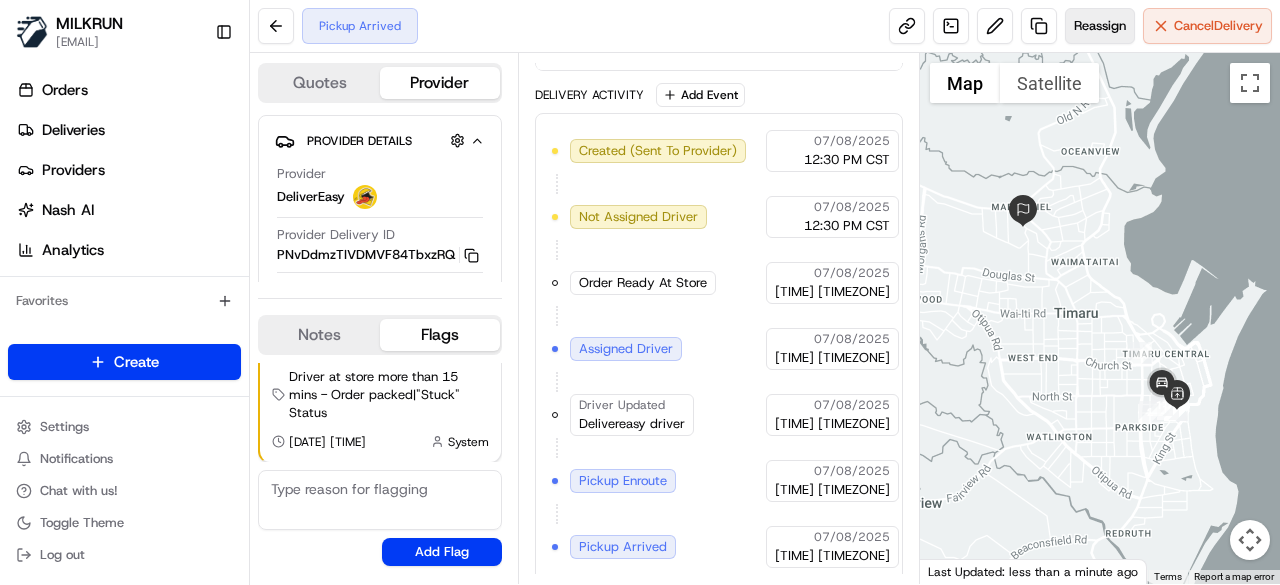 click on "Reassign" at bounding box center [1100, 26] 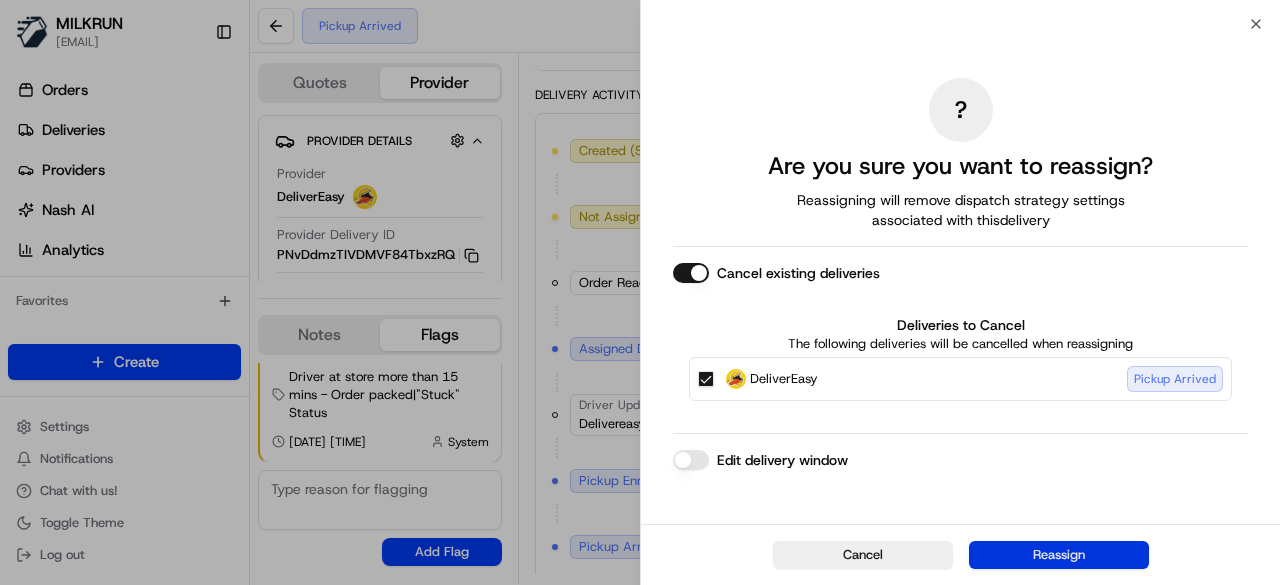 click on "Reassign" at bounding box center (1059, 555) 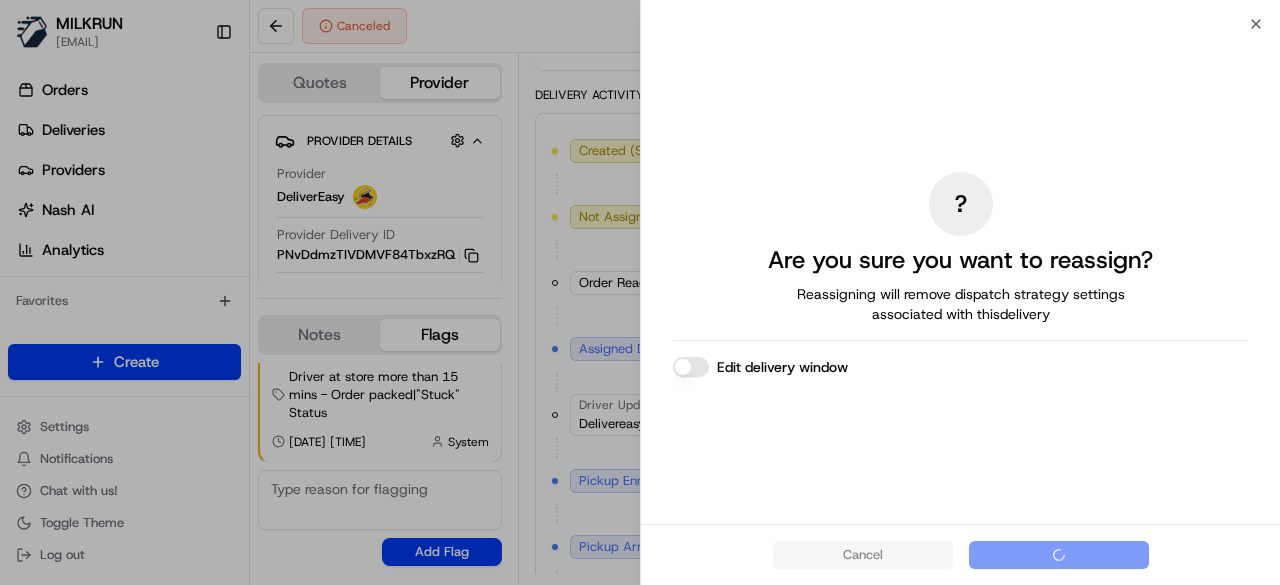 scroll, scrollTop: 201, scrollLeft: 0, axis: vertical 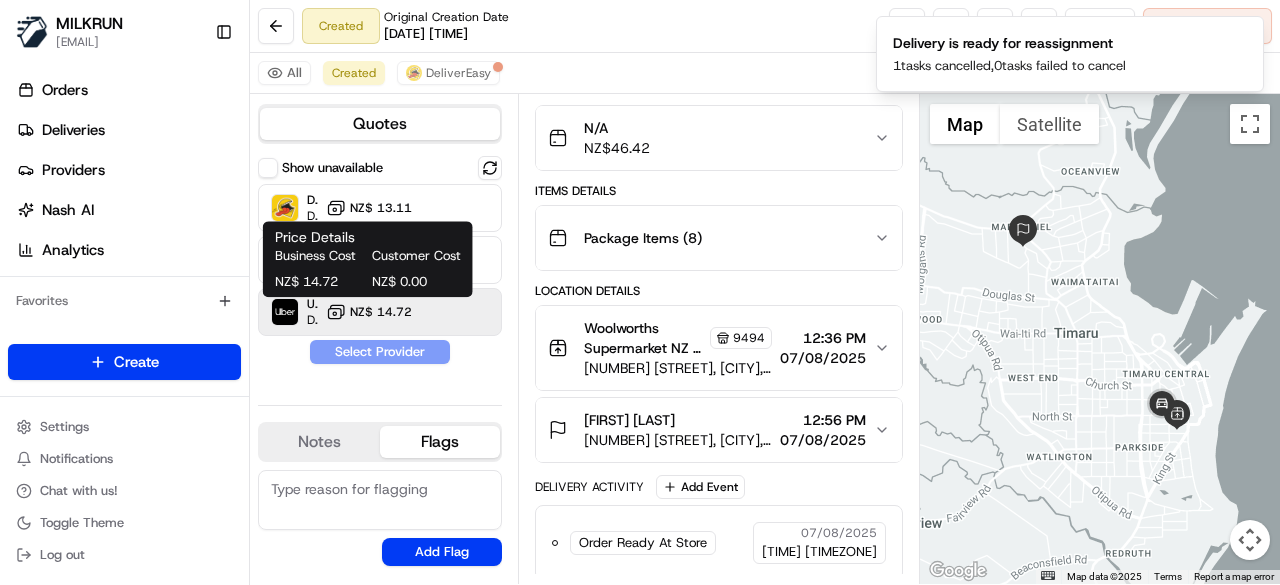 drag, startPoint x: 408, startPoint y: 309, endPoint x: 398, endPoint y: 345, distance: 37.363083 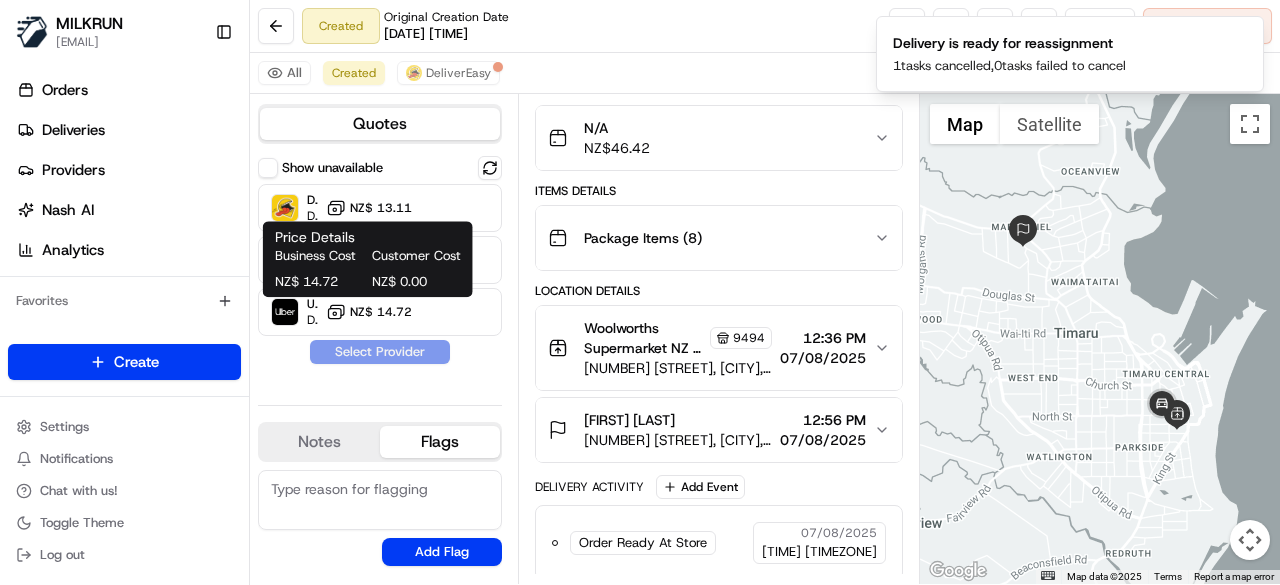 click on "NZ$   14.72" at bounding box center (381, 312) 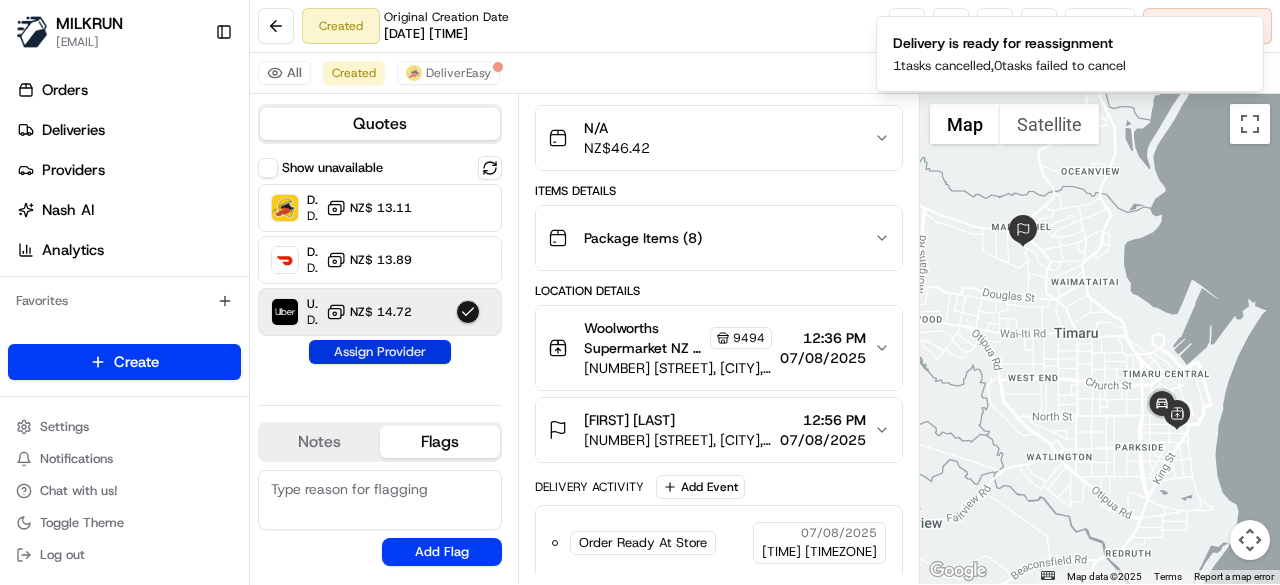 click on "Assign Provider" at bounding box center [380, 352] 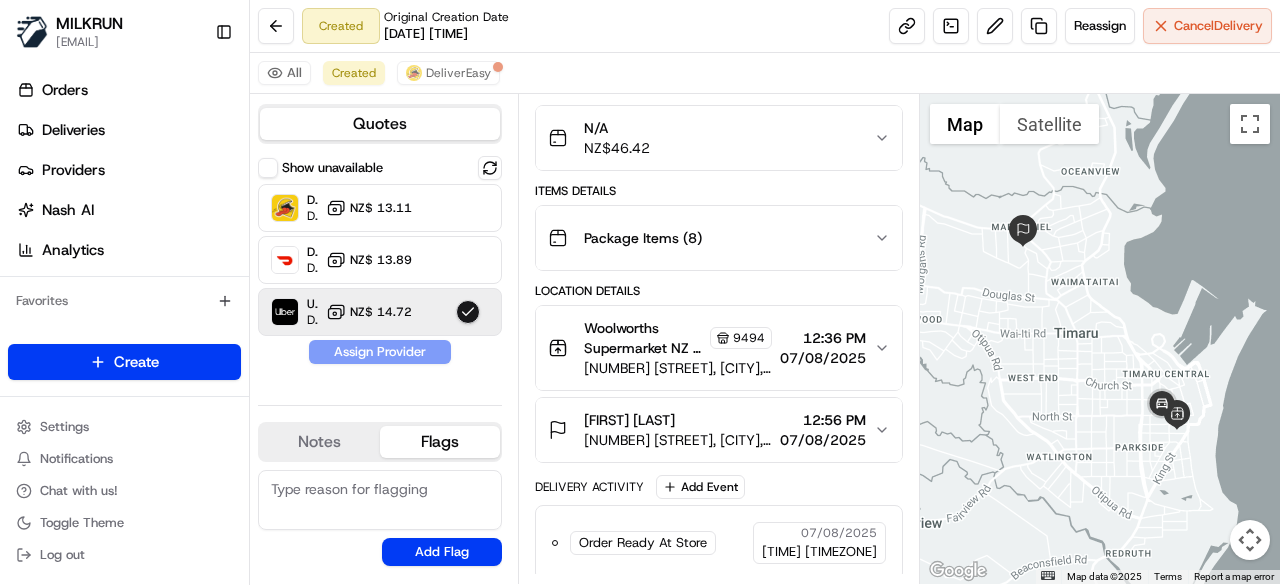 scroll, scrollTop: 332, scrollLeft: 0, axis: vertical 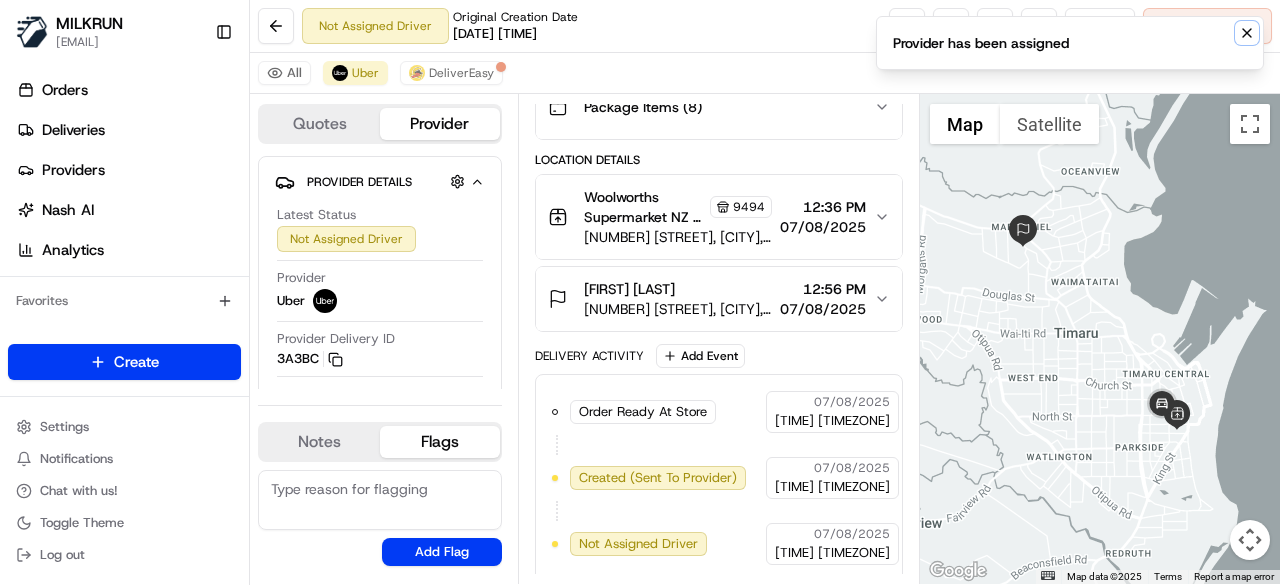 click 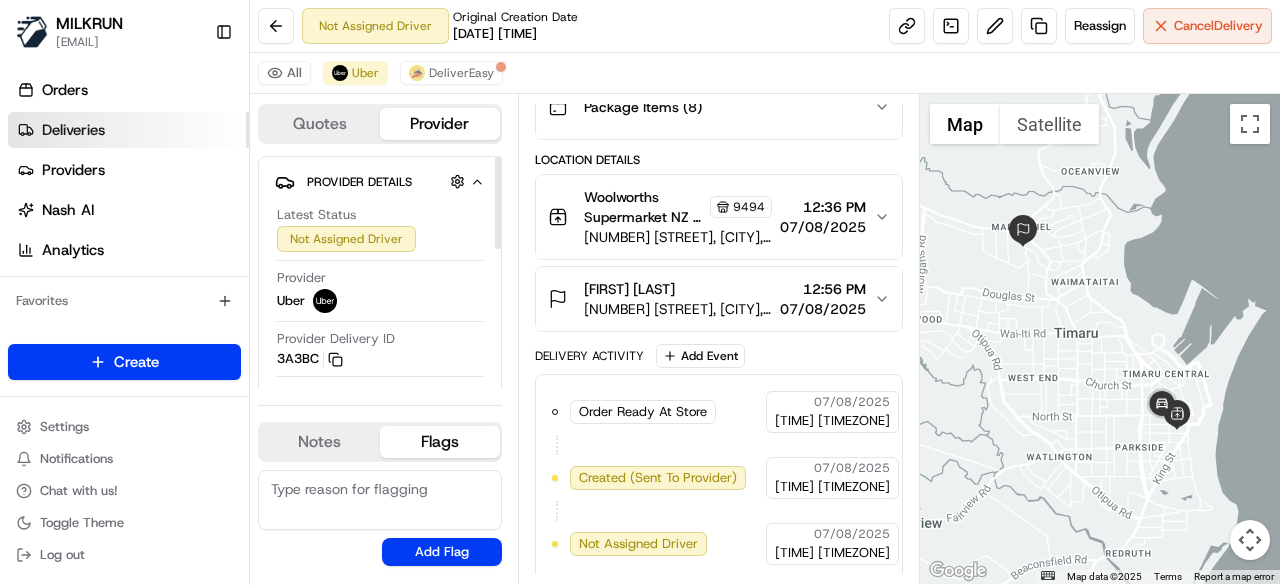 click on "Deliveries" at bounding box center [128, 130] 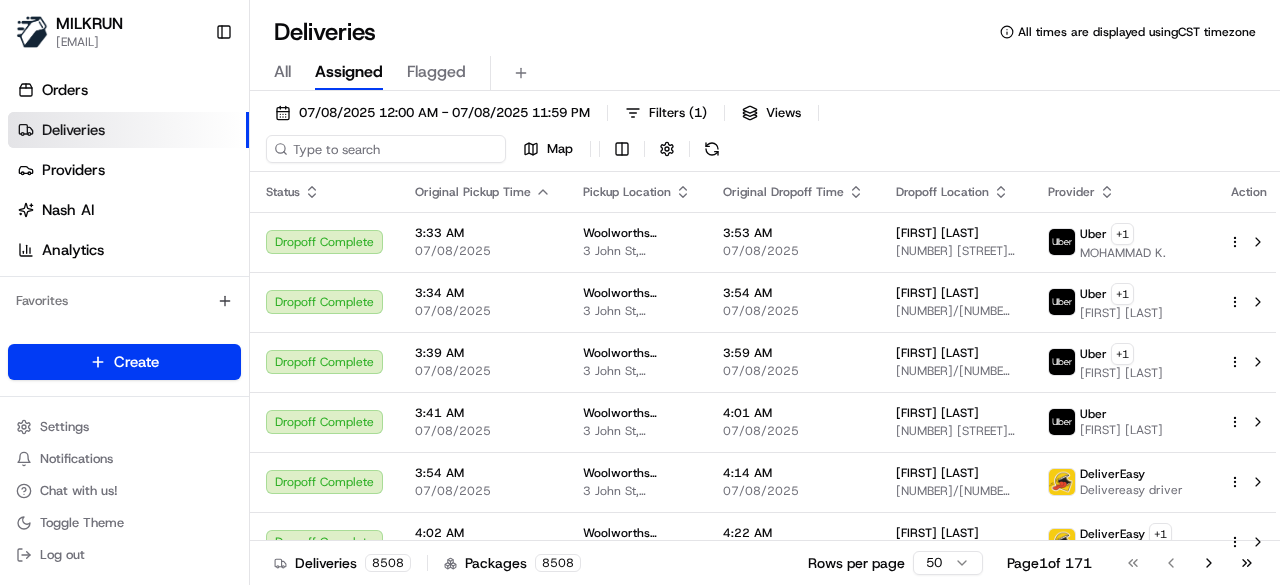 click on "07/08/2025 12:00 AM - 07/08/2025 11:59 PM Filters ( 1 ) Views Map" at bounding box center (765, 135) 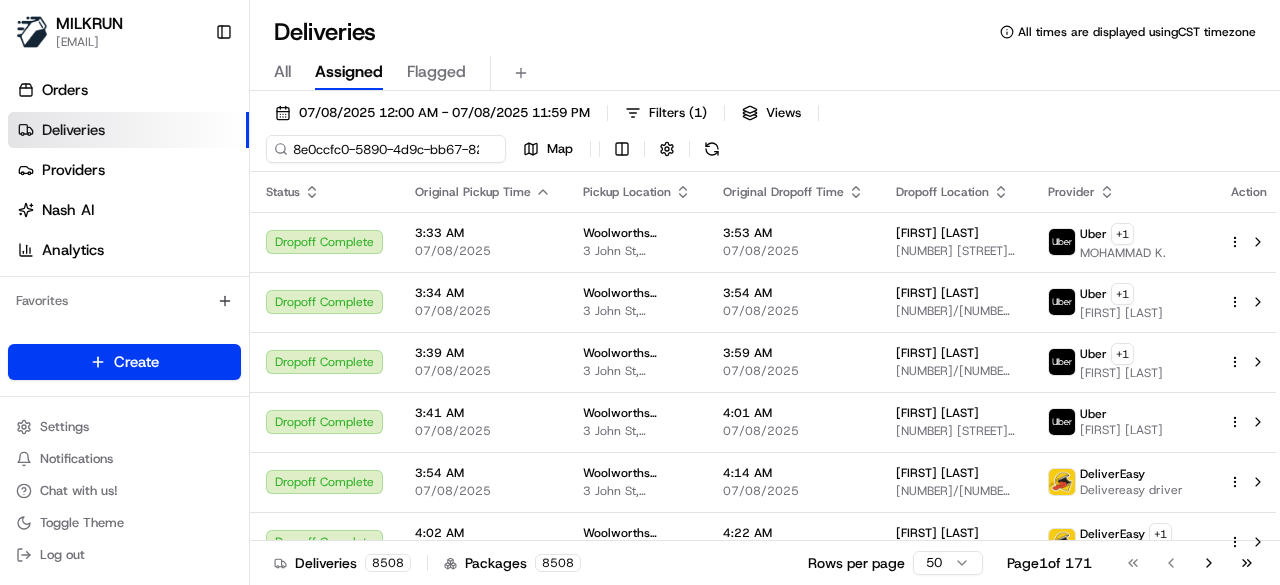 scroll, scrollTop: 0, scrollLeft: 92, axis: horizontal 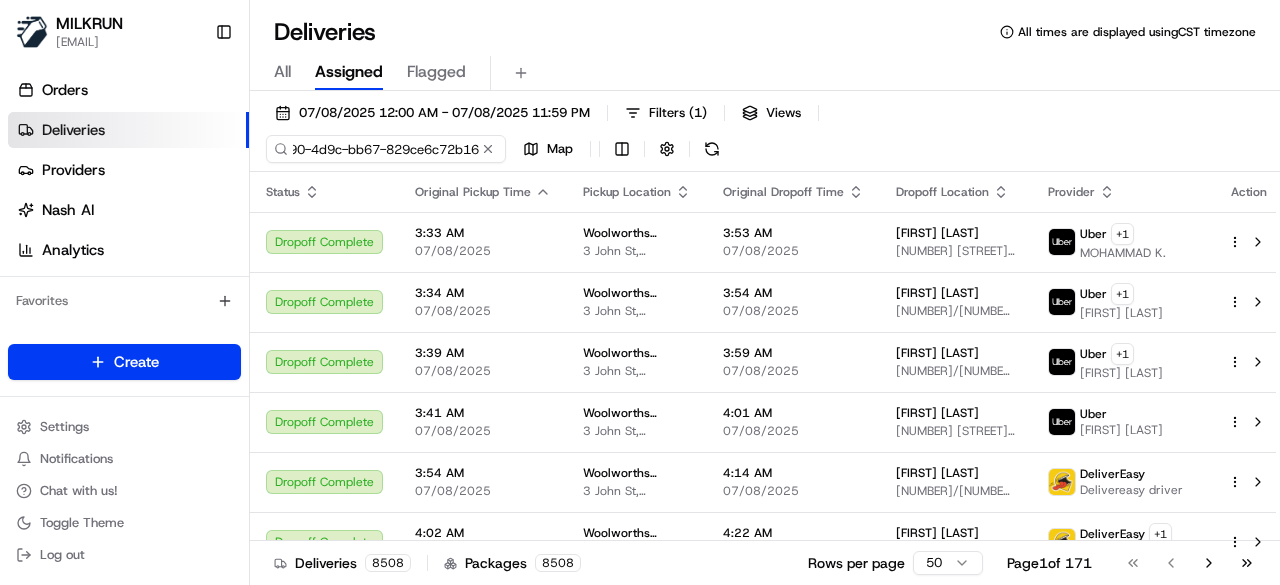 type on "8e0ccfc0-5890-4d9c-bb67-829ce6c72b16" 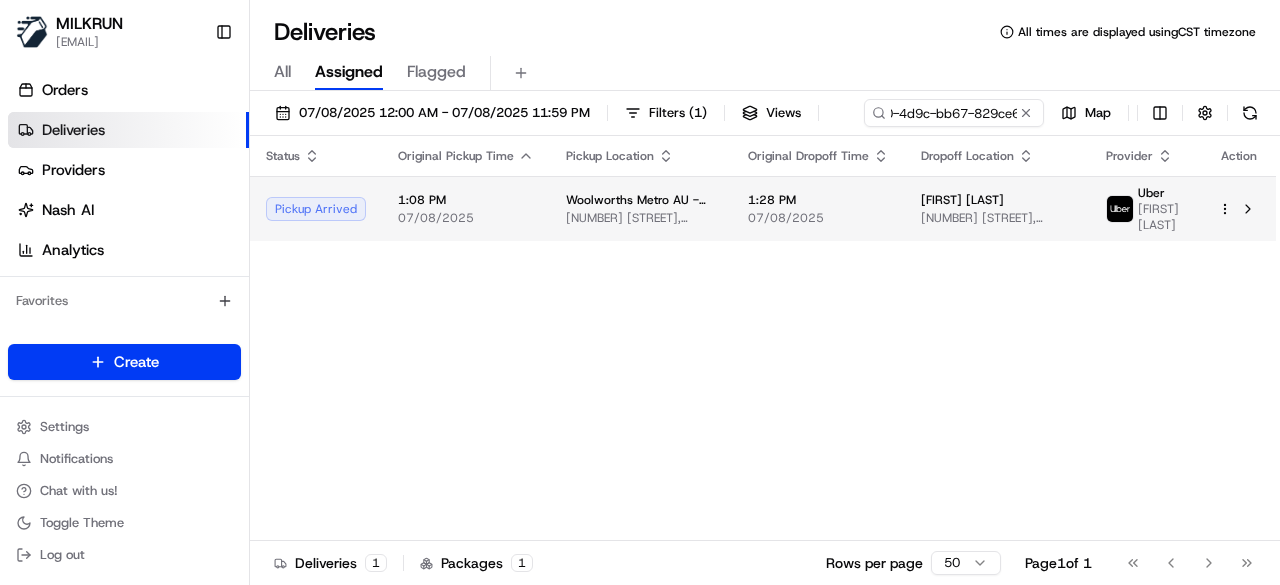 click on "1:28 PM 07/08/2025" at bounding box center [818, 208] 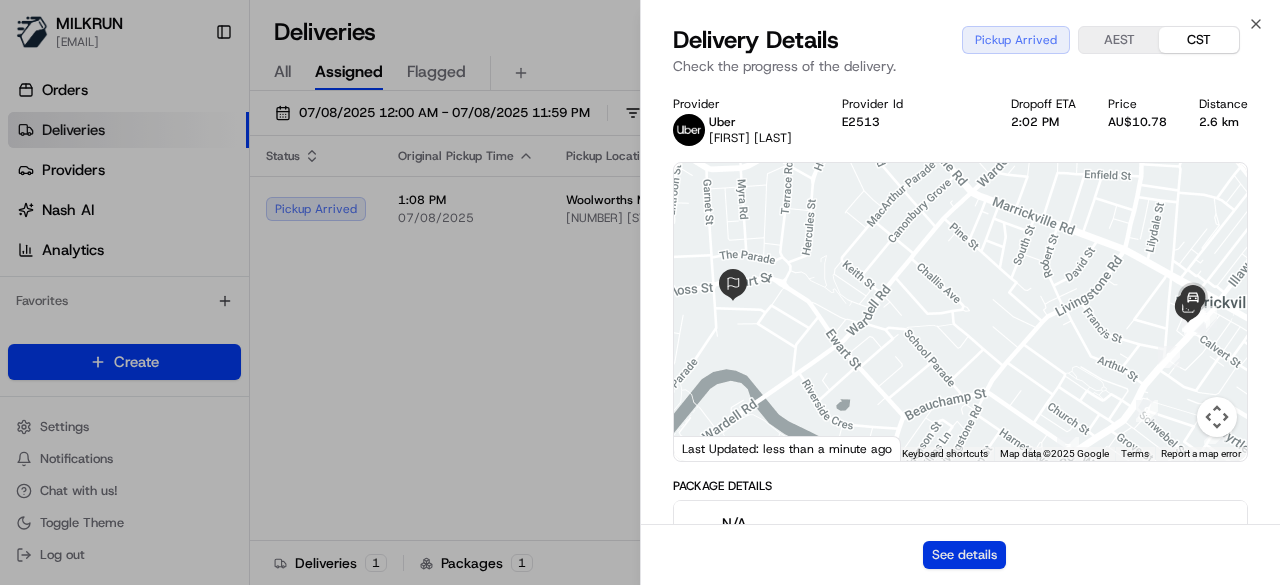 click on "See details" at bounding box center (964, 555) 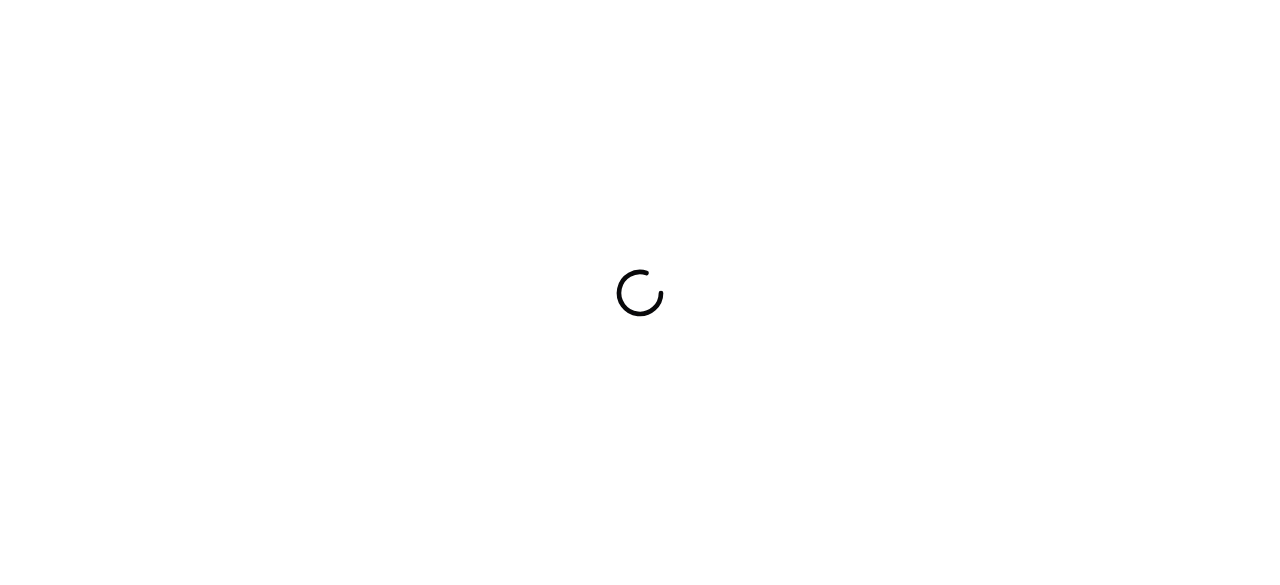scroll, scrollTop: 0, scrollLeft: 0, axis: both 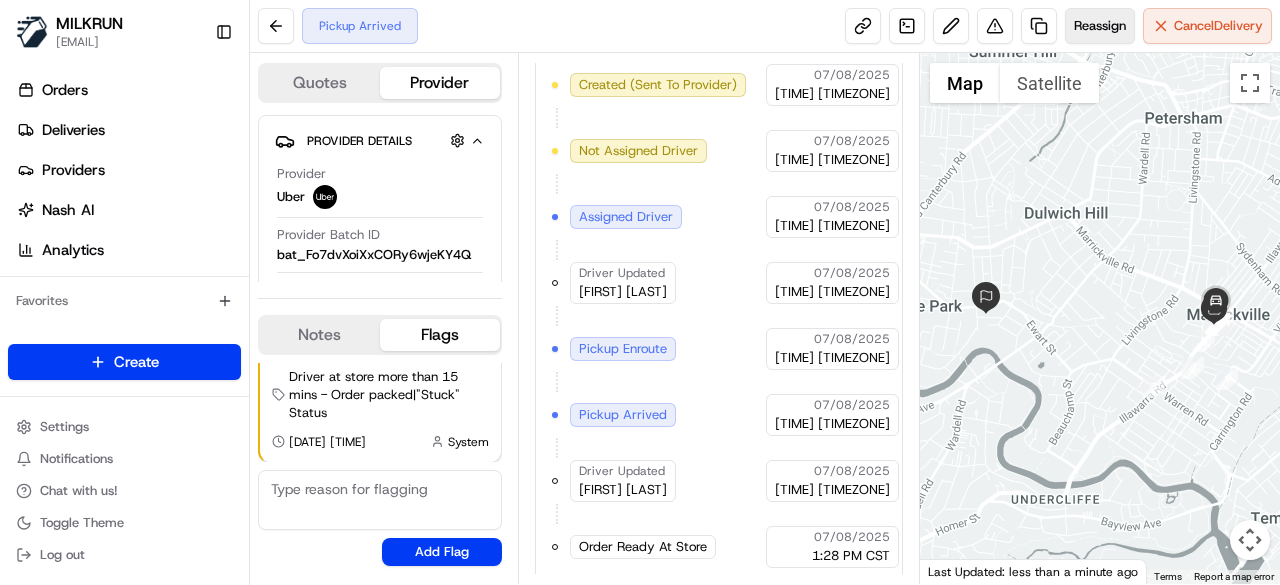 click on "Reassign" at bounding box center [1100, 26] 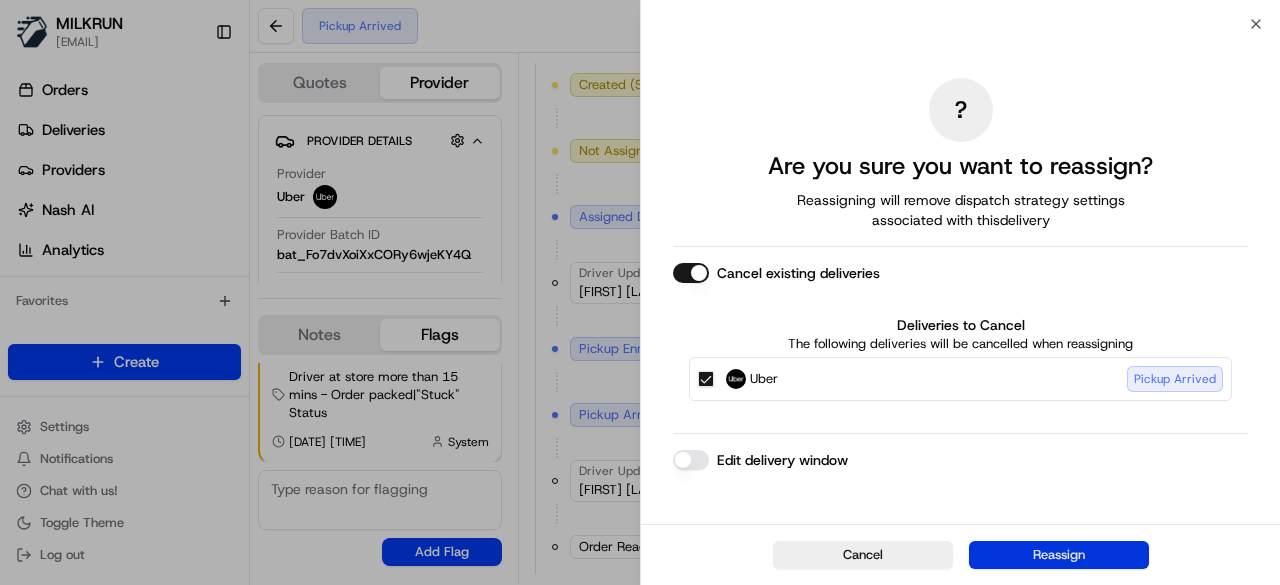 click on "Reassign" at bounding box center [1059, 555] 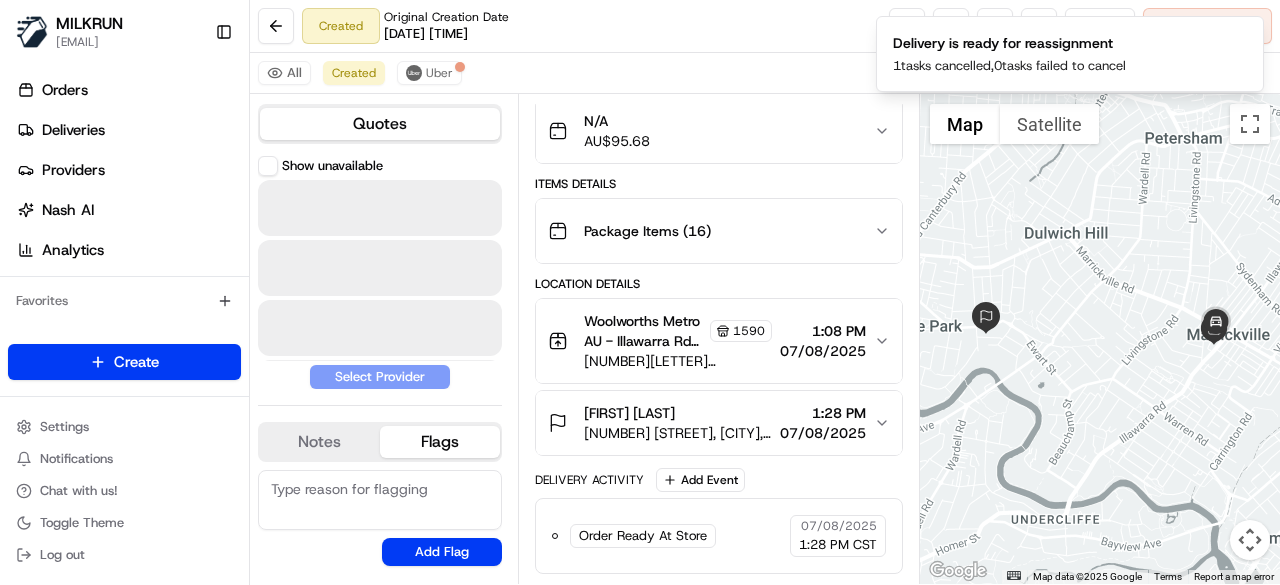 scroll, scrollTop: 201, scrollLeft: 0, axis: vertical 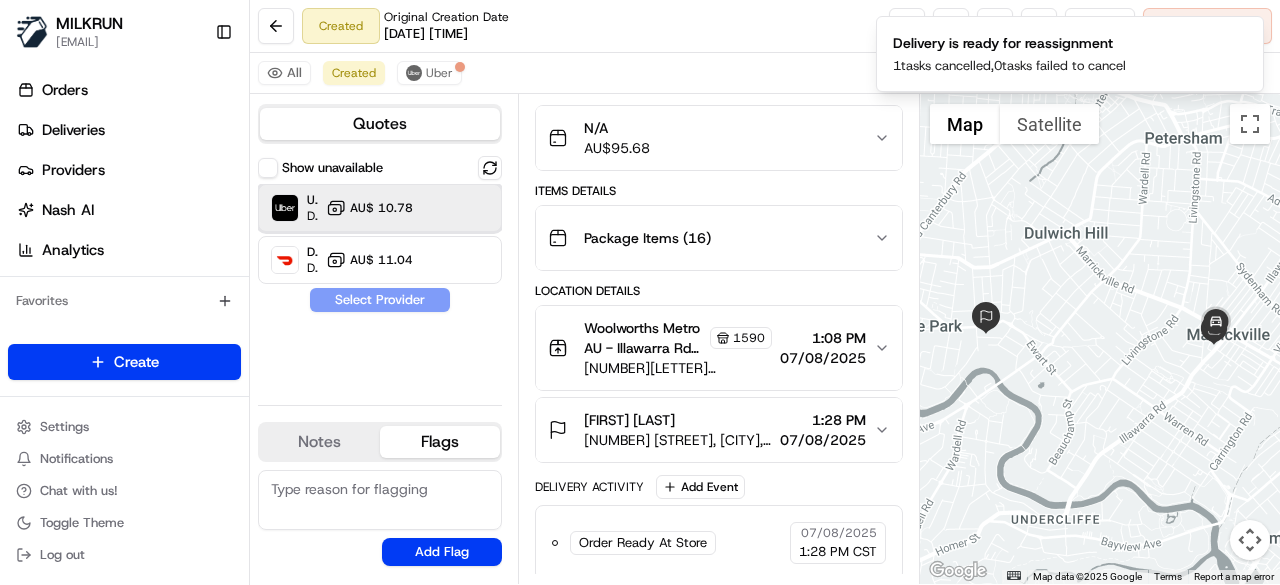 click on "Uber Dropoff ETA   32 minutes AU$   10.78" at bounding box center (380, 208) 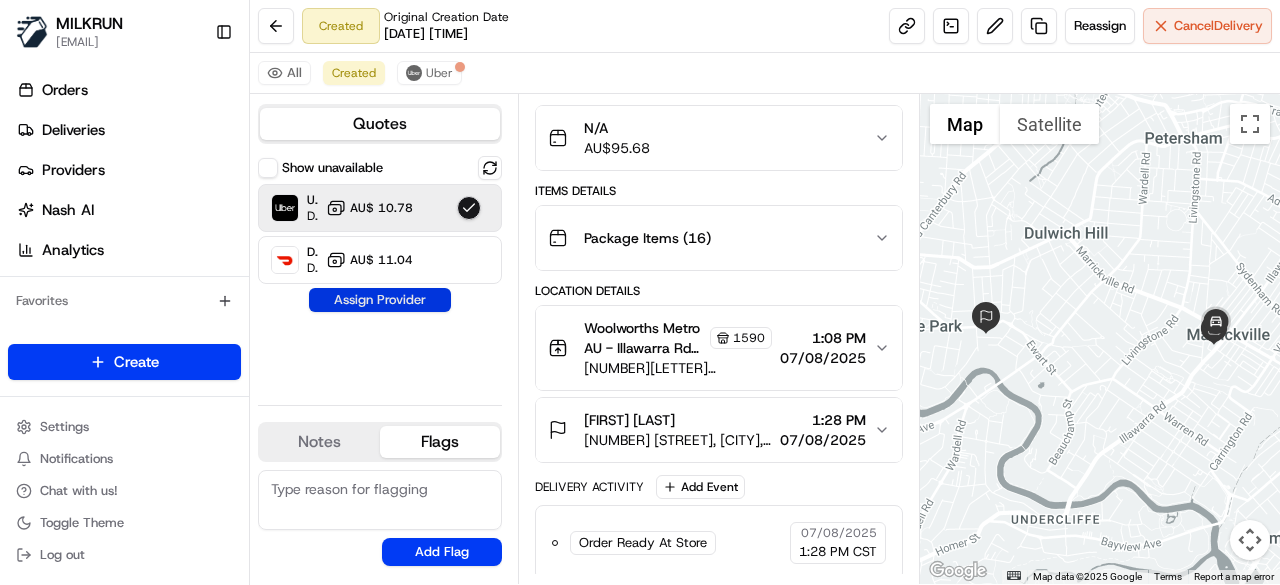 click on "Assign Provider" at bounding box center (380, 300) 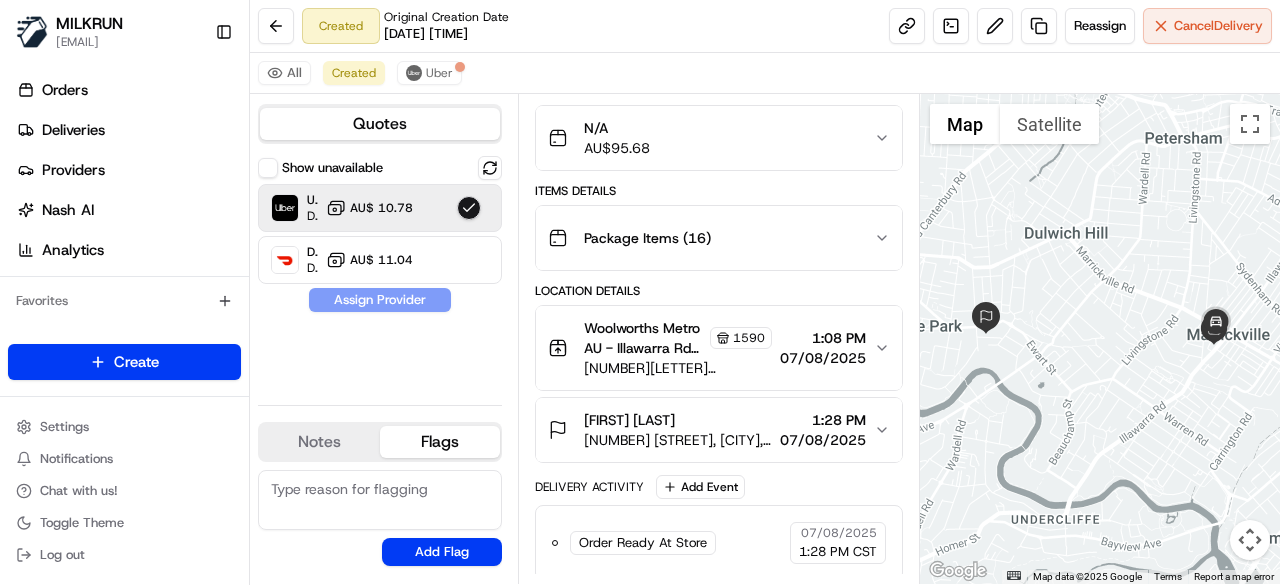 scroll, scrollTop: 332, scrollLeft: 0, axis: vertical 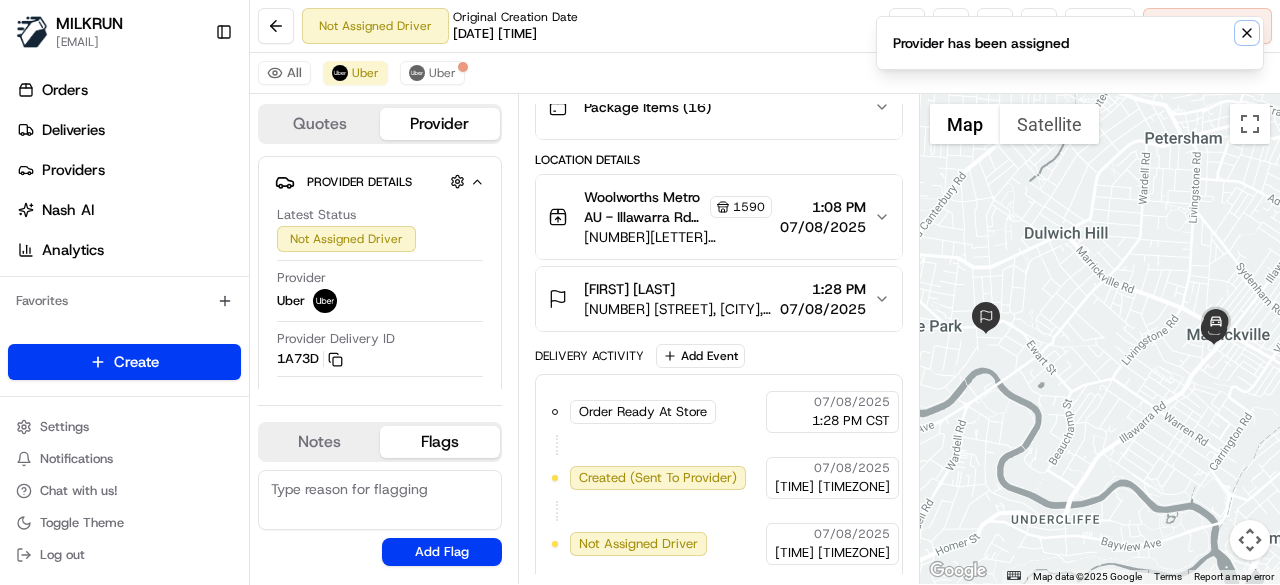 click 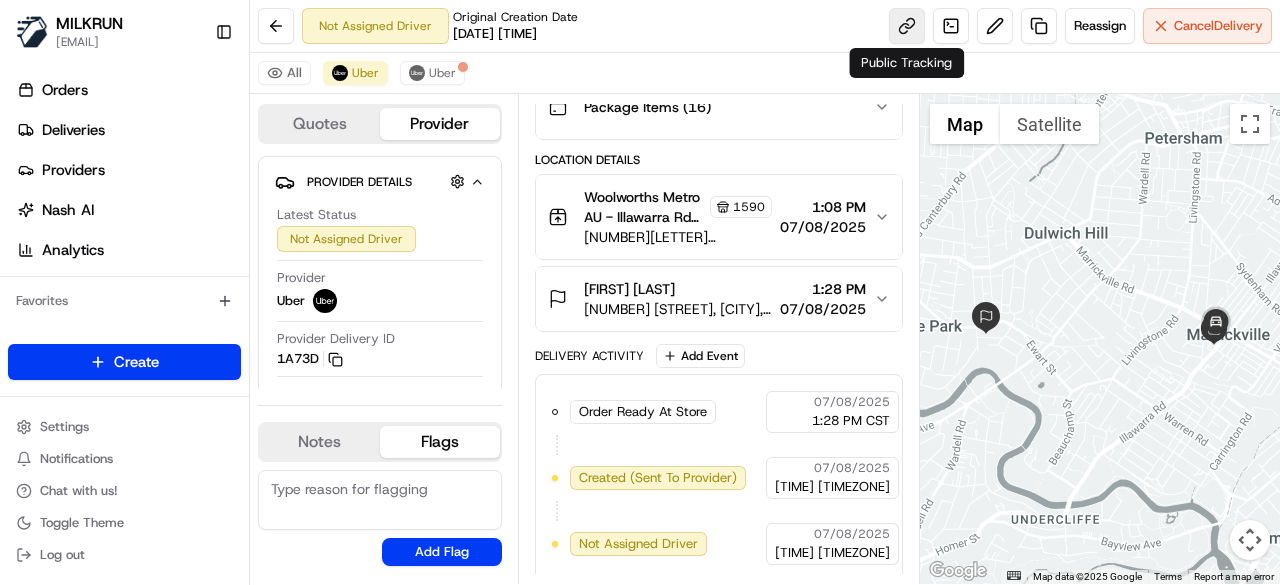 click at bounding box center [907, 26] 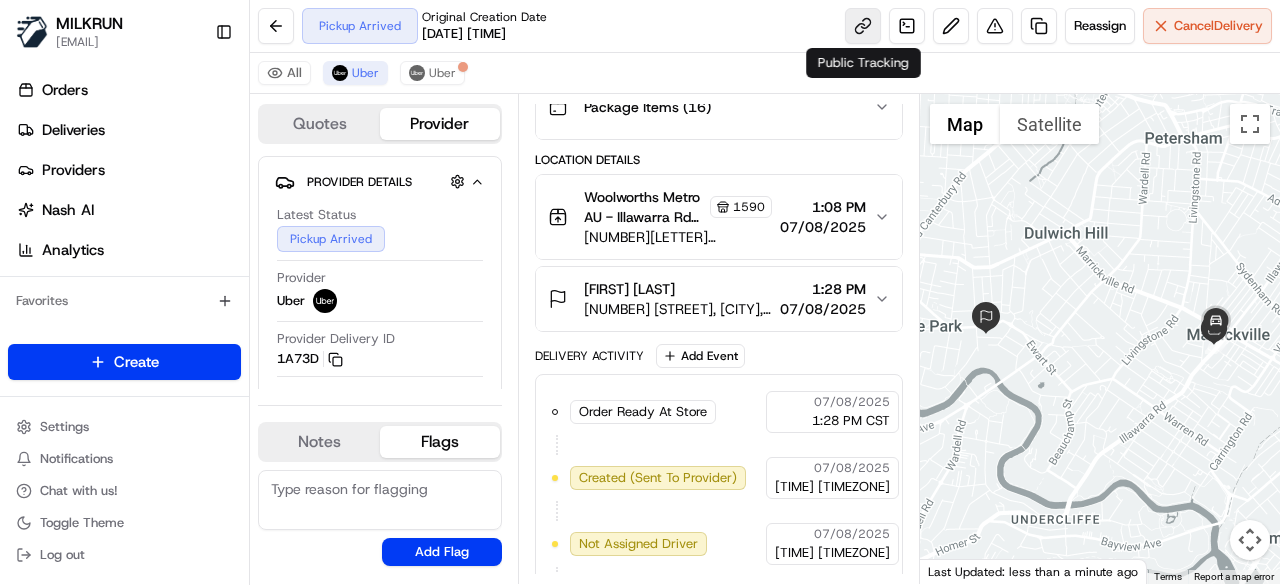 scroll, scrollTop: 593, scrollLeft: 0, axis: vertical 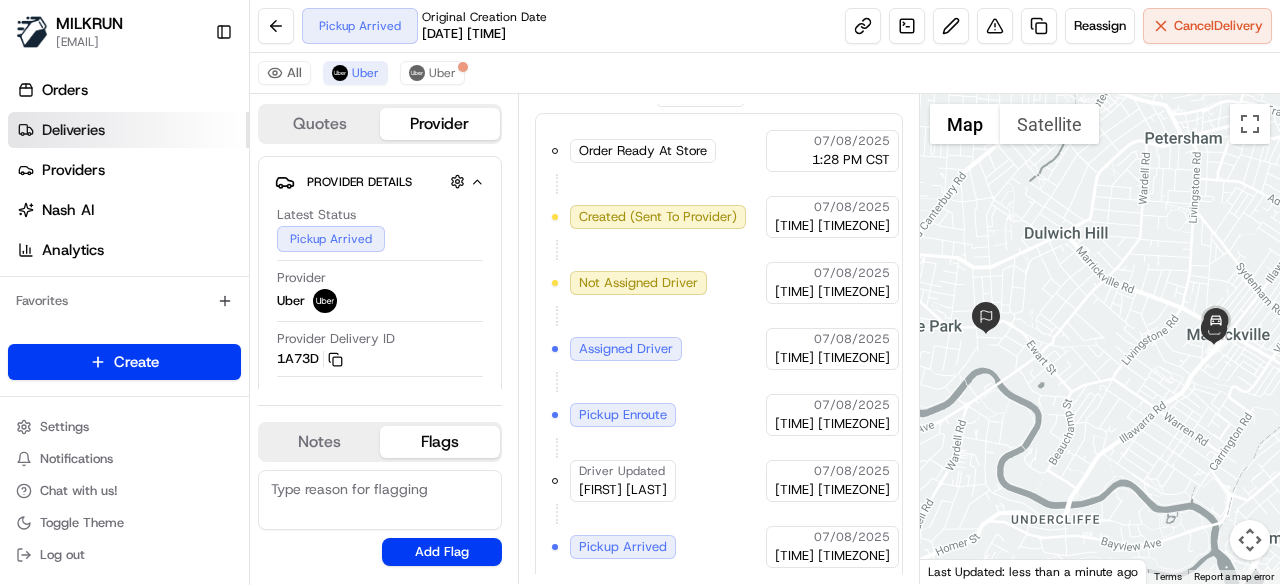 click on "Deliveries" at bounding box center [128, 130] 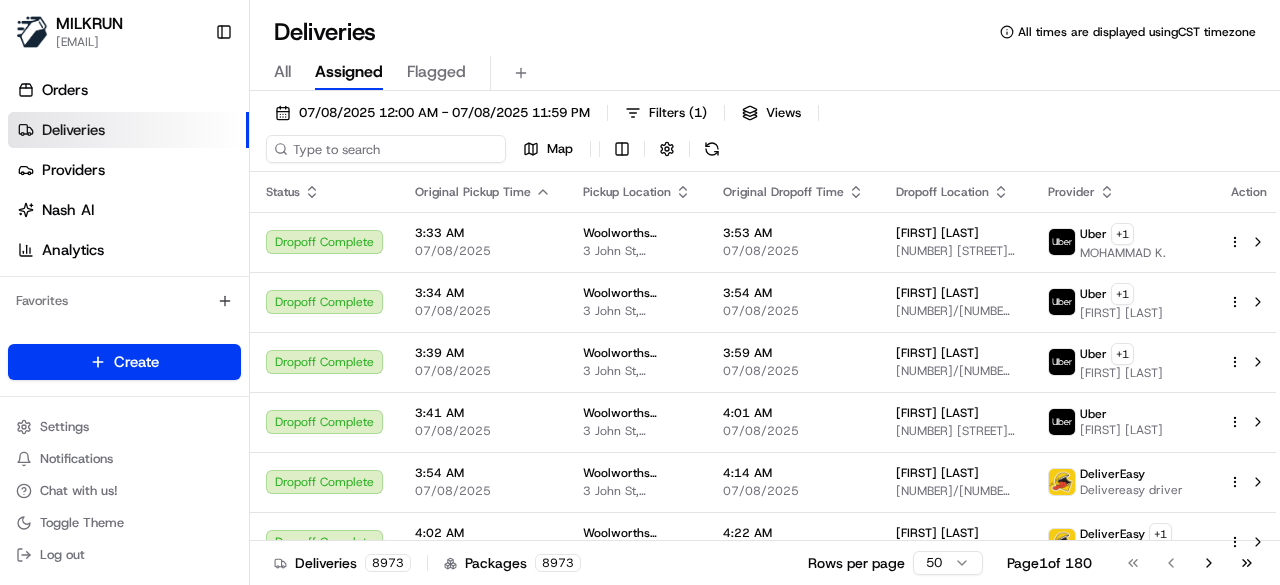 click on "07/08/2025 12:00 AM - 07/08/2025 11:59 PM Filters ( 1 ) Views Map" at bounding box center [765, 135] 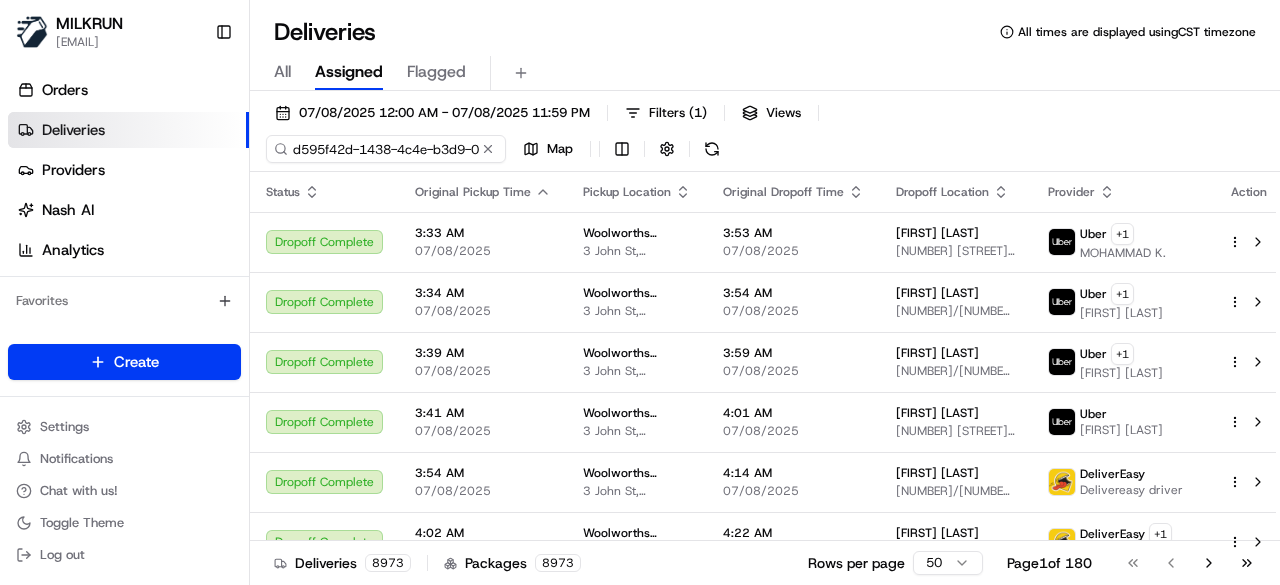 scroll, scrollTop: 0, scrollLeft: 94, axis: horizontal 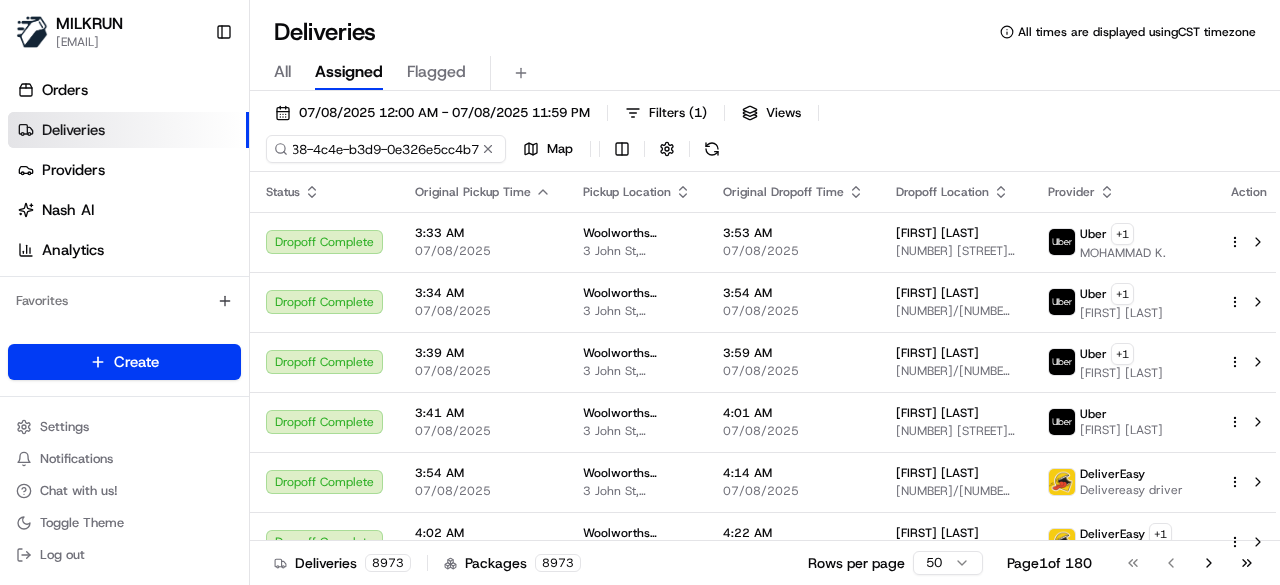 type on "d595f42d-1438-4c4e-b3d9-0e326e5cc4b7" 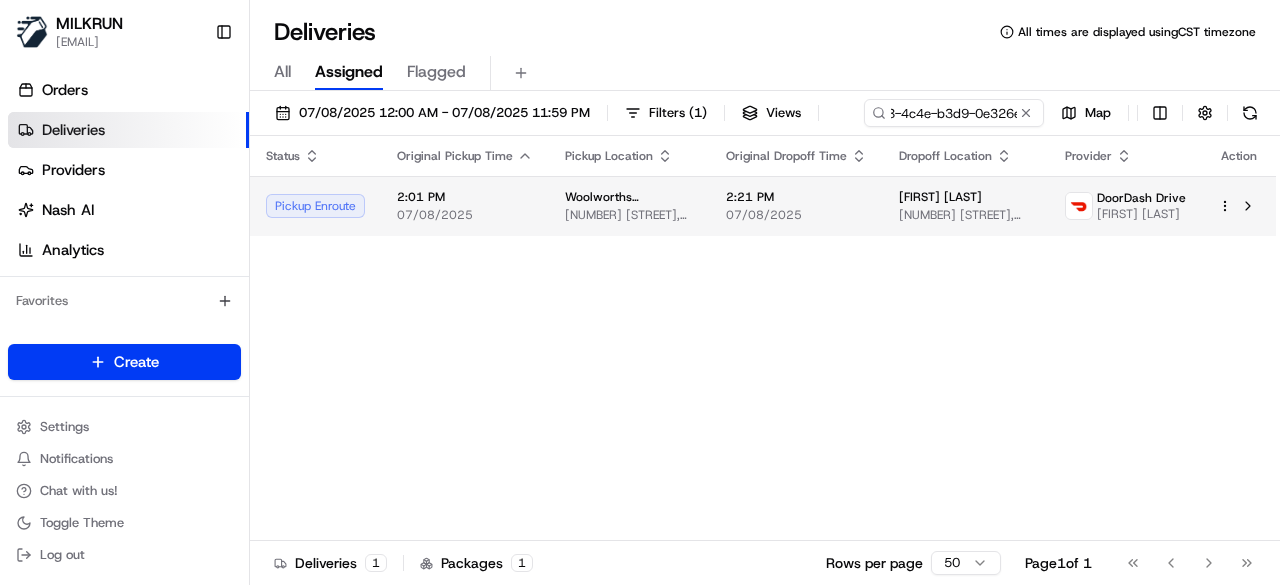 click on "2:21 PM 07/08/2025" at bounding box center [796, 206] 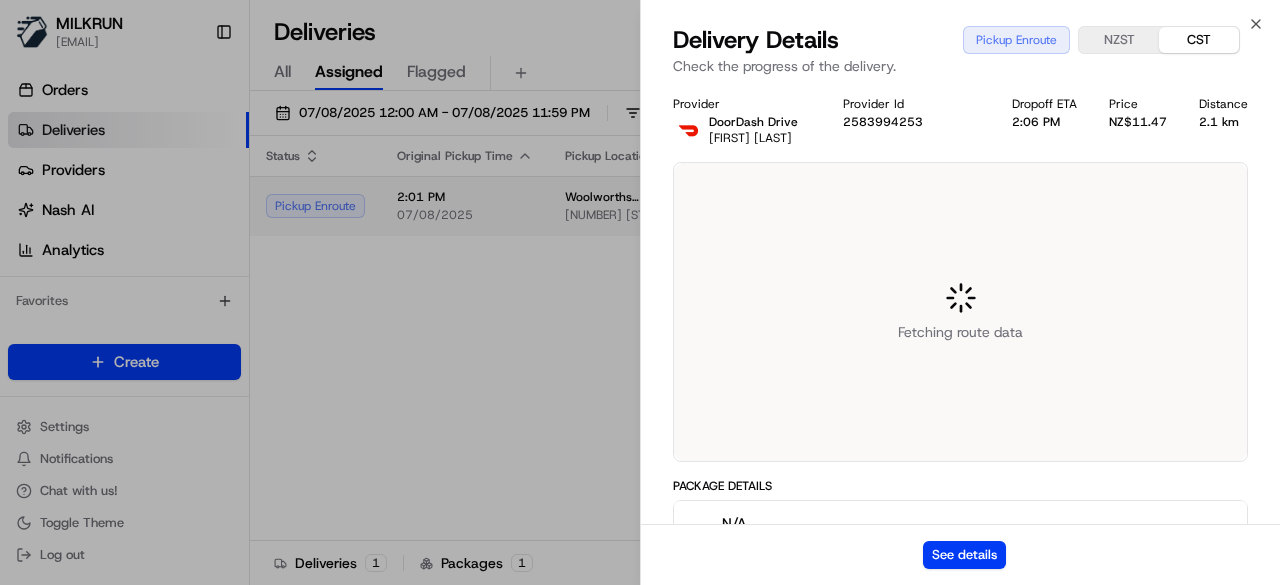 scroll, scrollTop: 0, scrollLeft: 0, axis: both 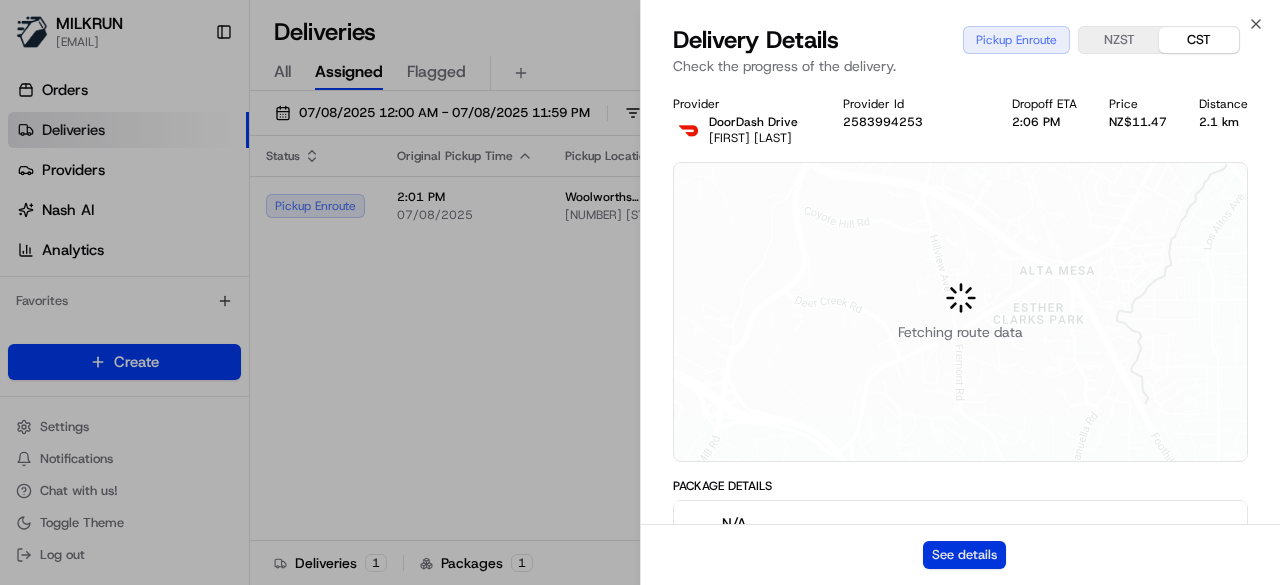 click on "See details" at bounding box center [964, 555] 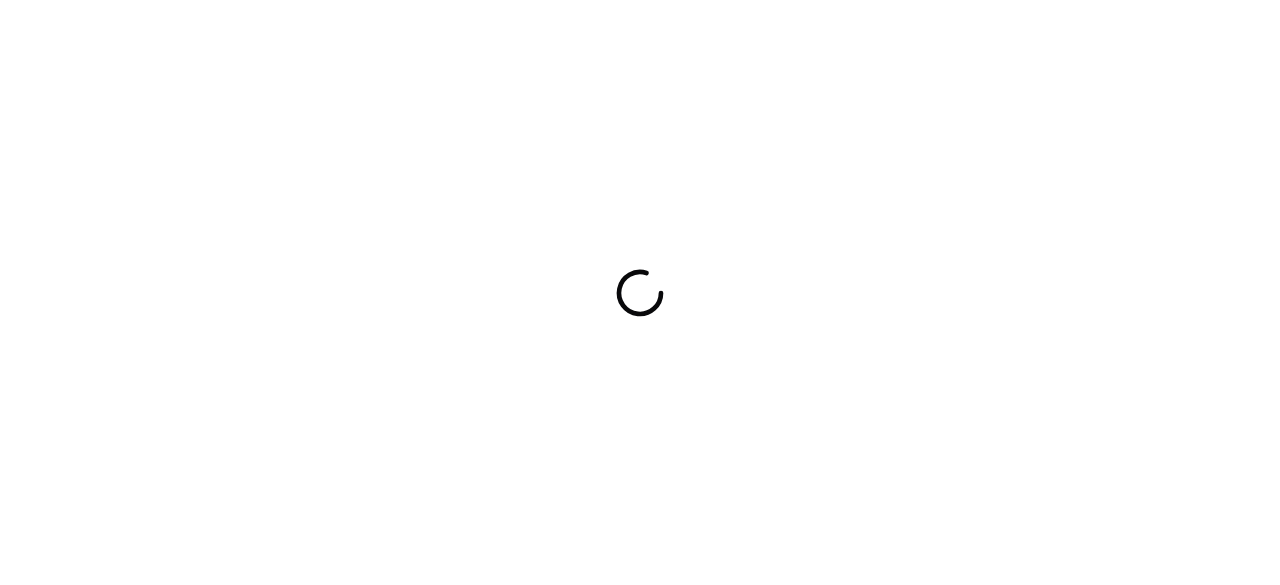 scroll, scrollTop: 0, scrollLeft: 0, axis: both 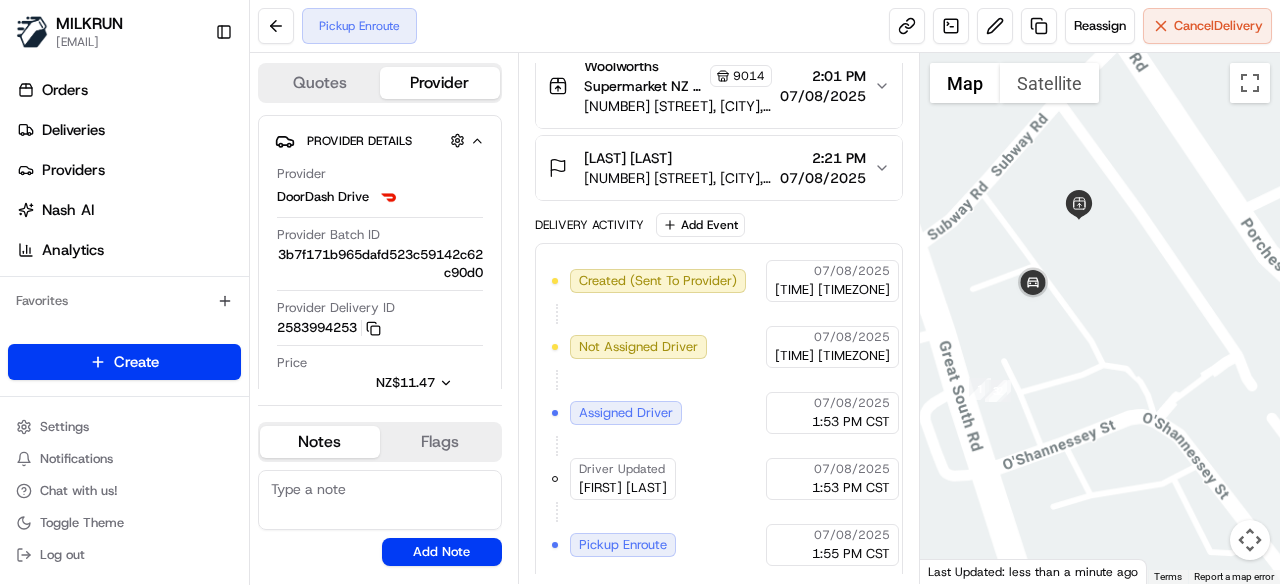 drag, startPoint x: 1040, startPoint y: 347, endPoint x: 1115, endPoint y: 433, distance: 114.1096 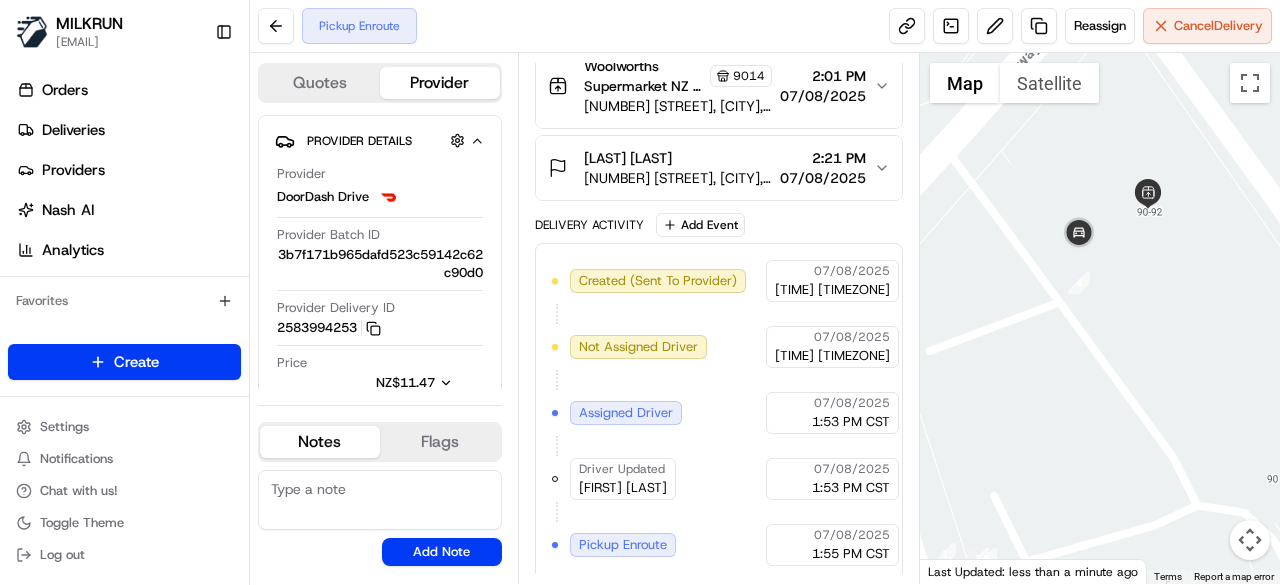 click at bounding box center (1100, 318) 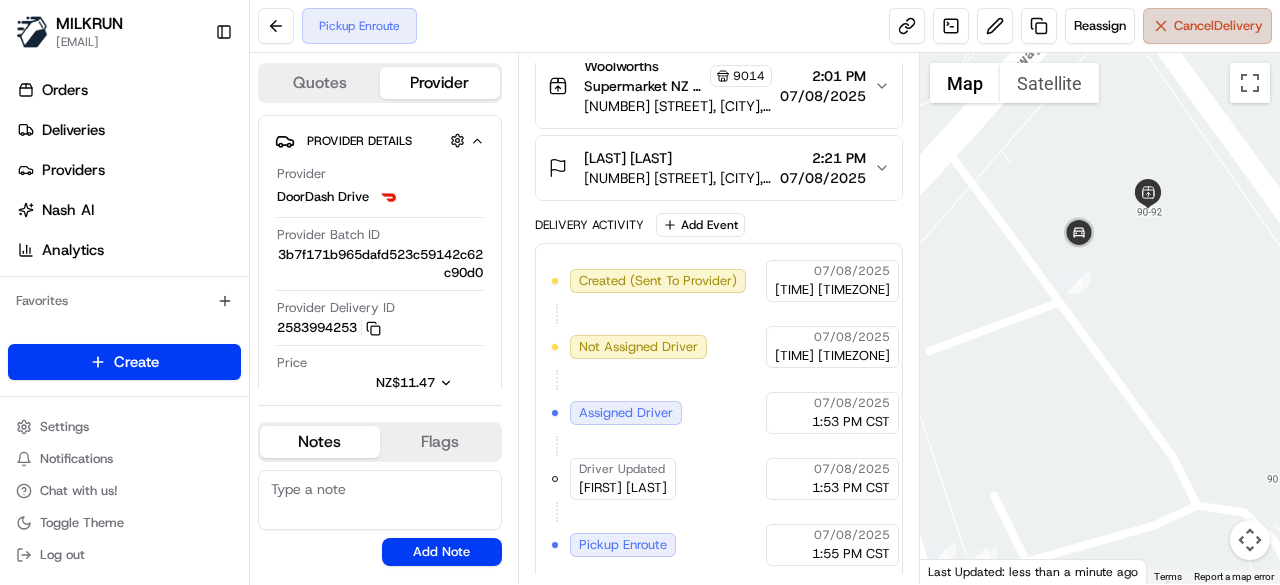click on "Cancel  Delivery" at bounding box center [1207, 26] 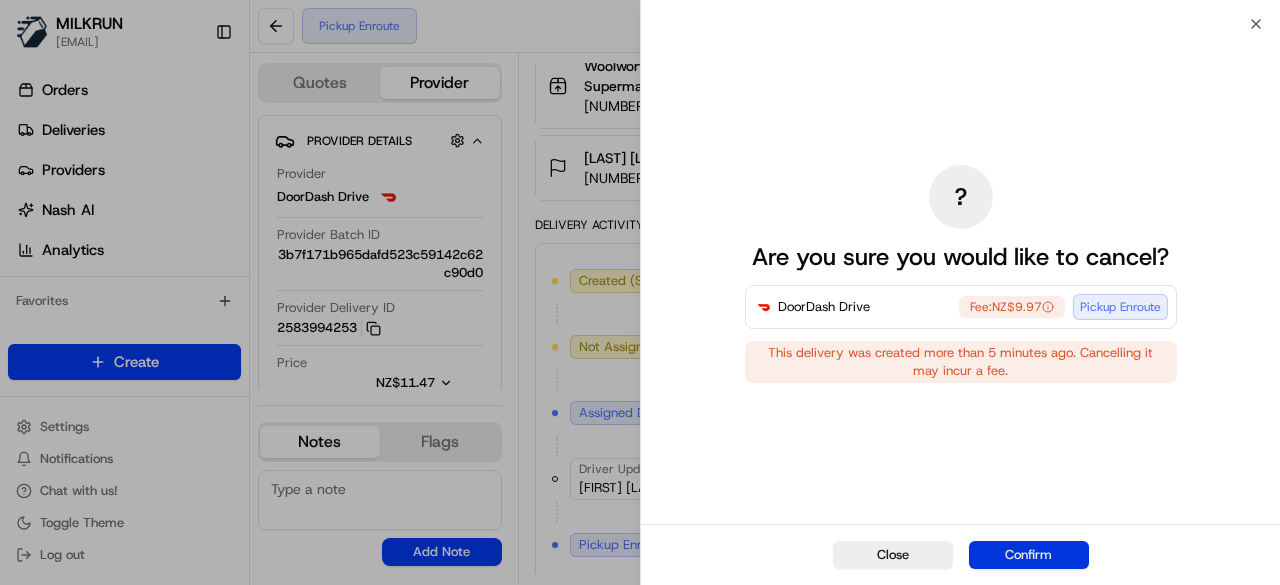click on "Confirm" at bounding box center (1029, 555) 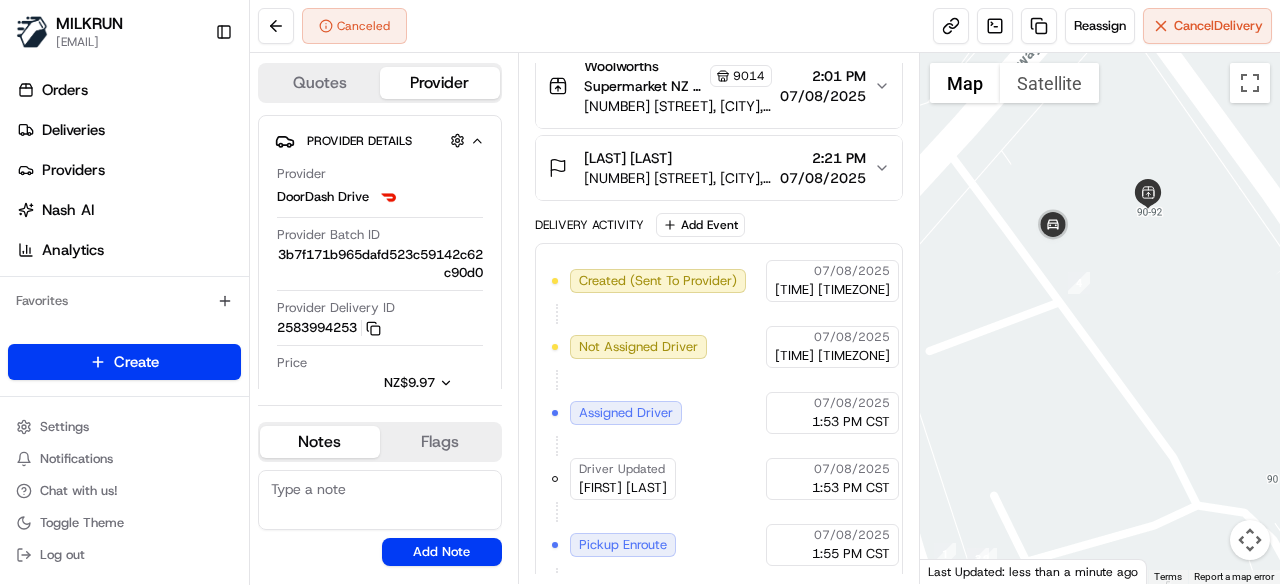 scroll, scrollTop: 487, scrollLeft: 0, axis: vertical 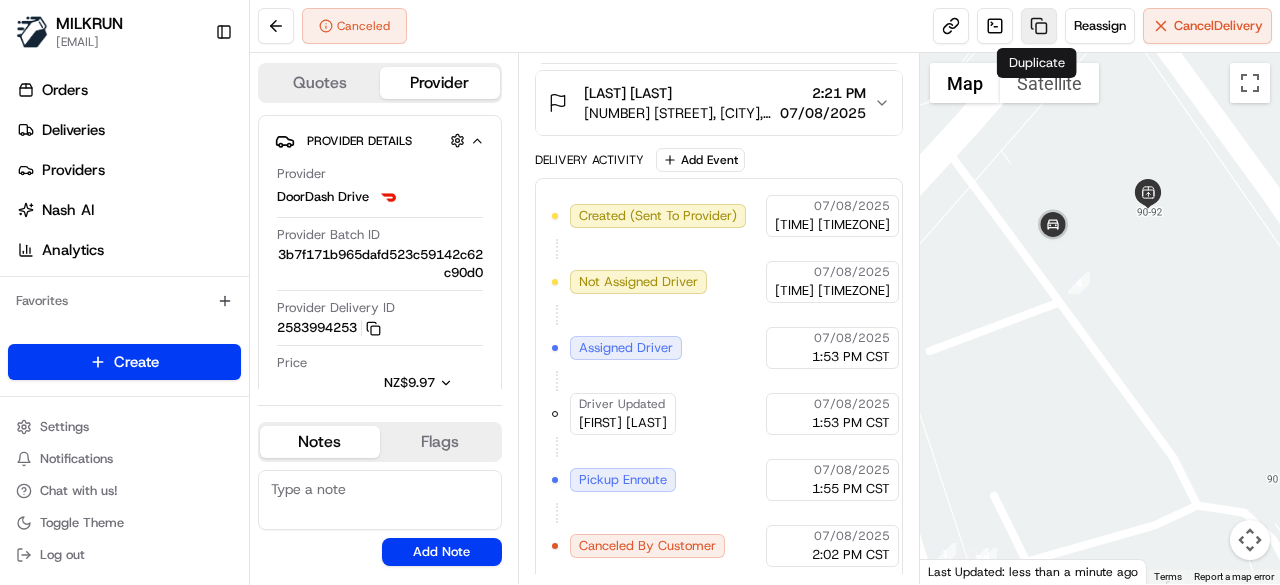 click at bounding box center [1039, 26] 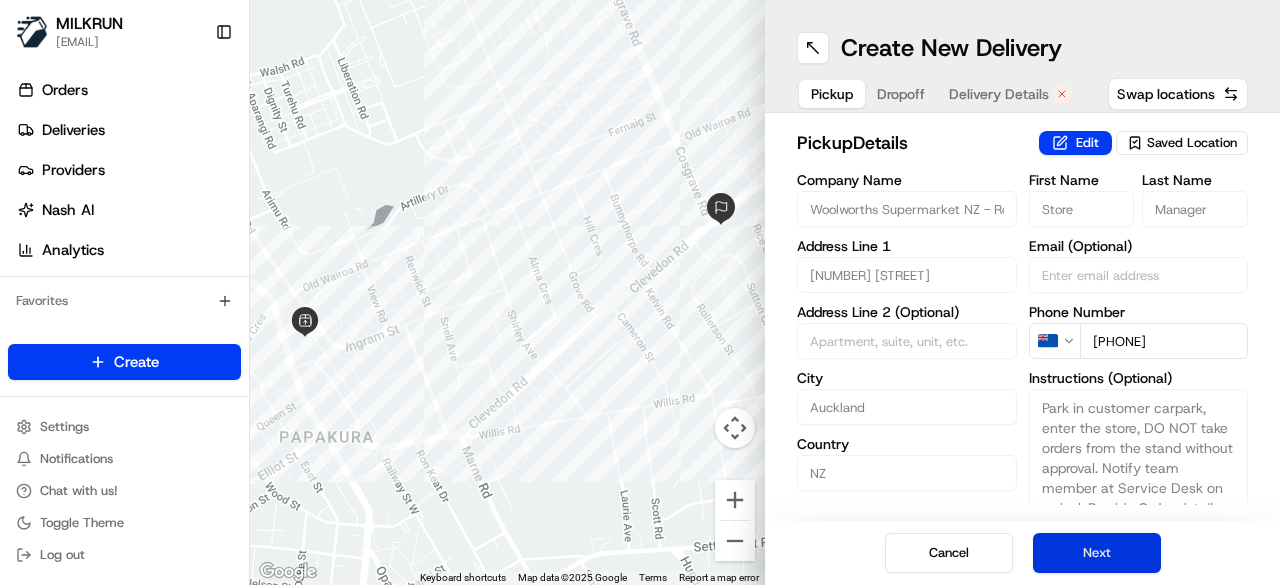 click on "Next" at bounding box center [1097, 553] 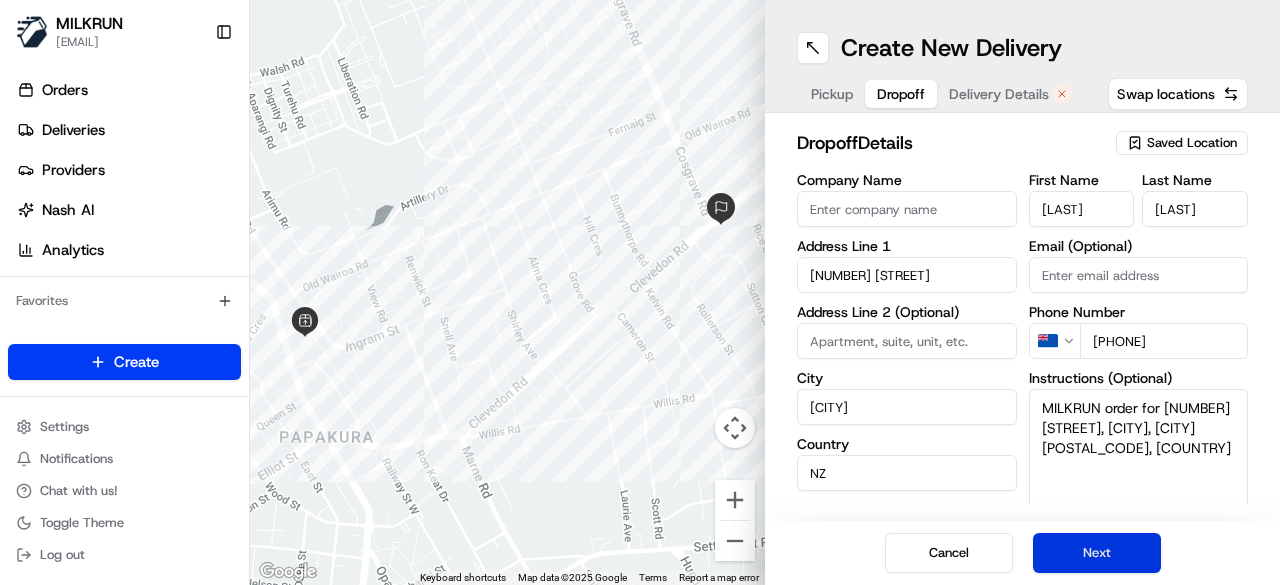 click on "Next" at bounding box center (1097, 553) 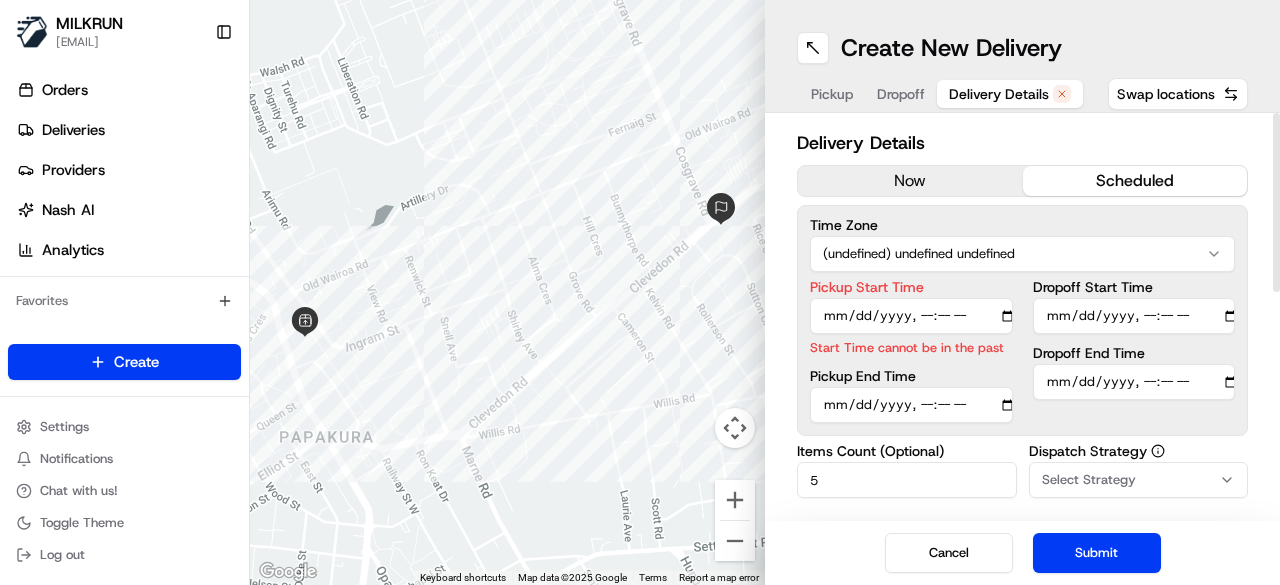 click on "Pickup Start Time" at bounding box center [911, 316] 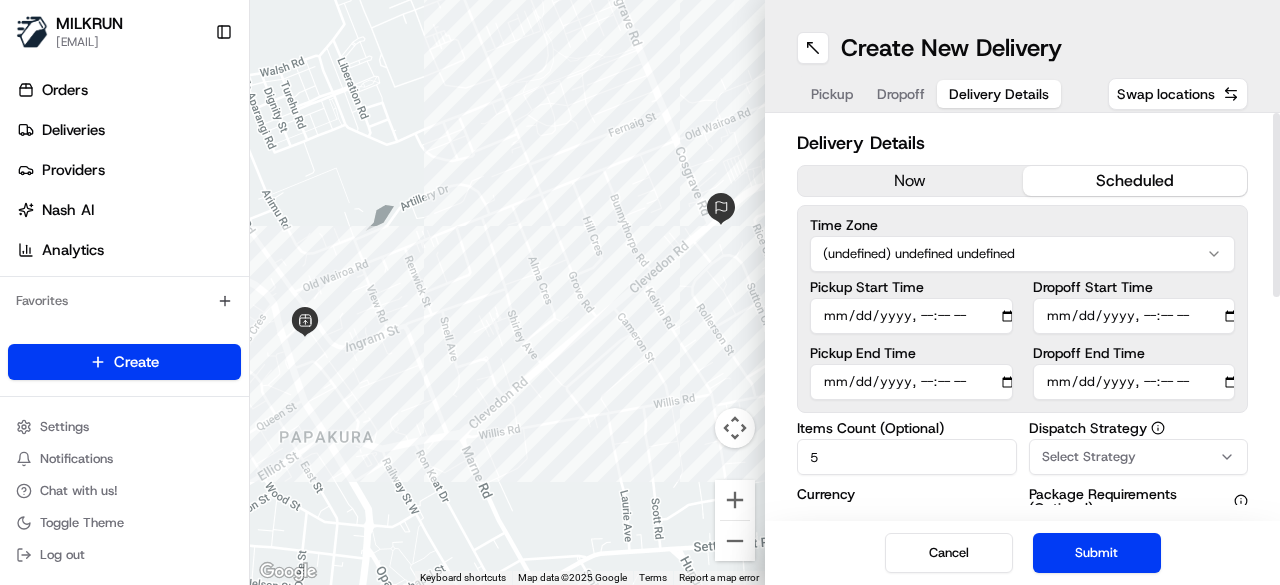 click on "Dropoff End Time" at bounding box center [1134, 382] 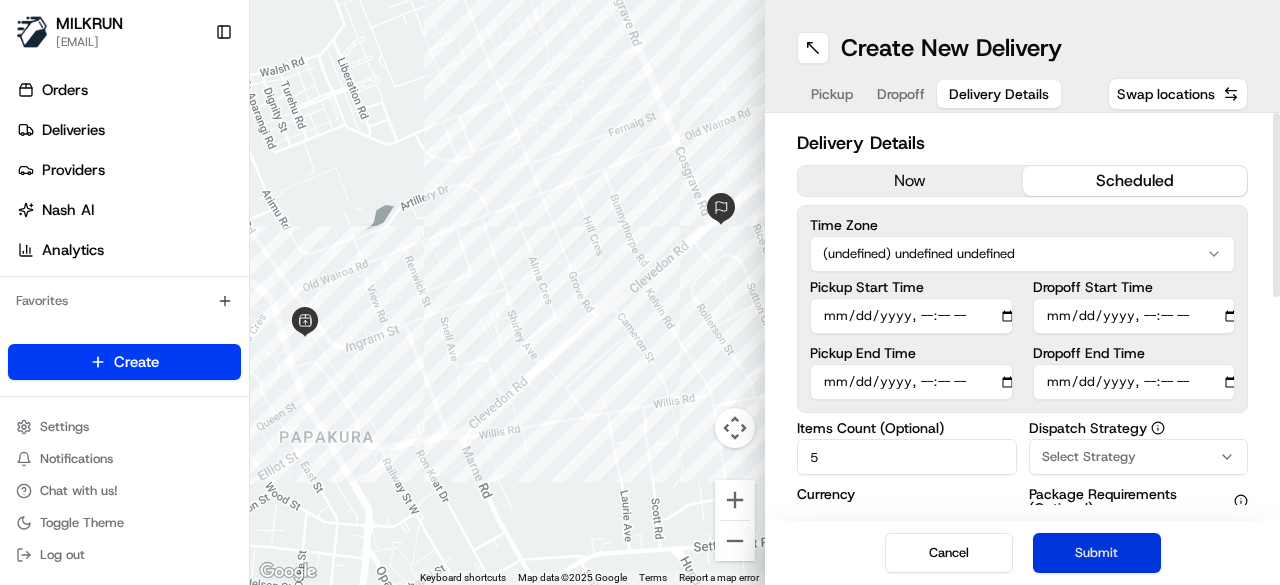 click on "Submit" at bounding box center (1097, 553) 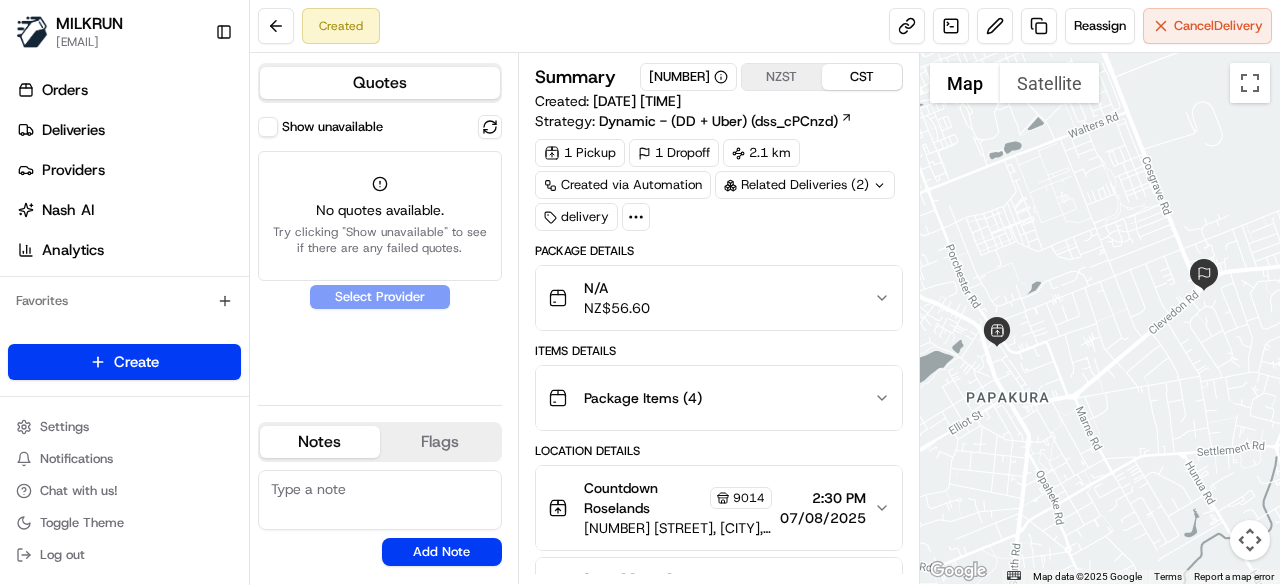 click on "Show unavailable" at bounding box center [268, 127] 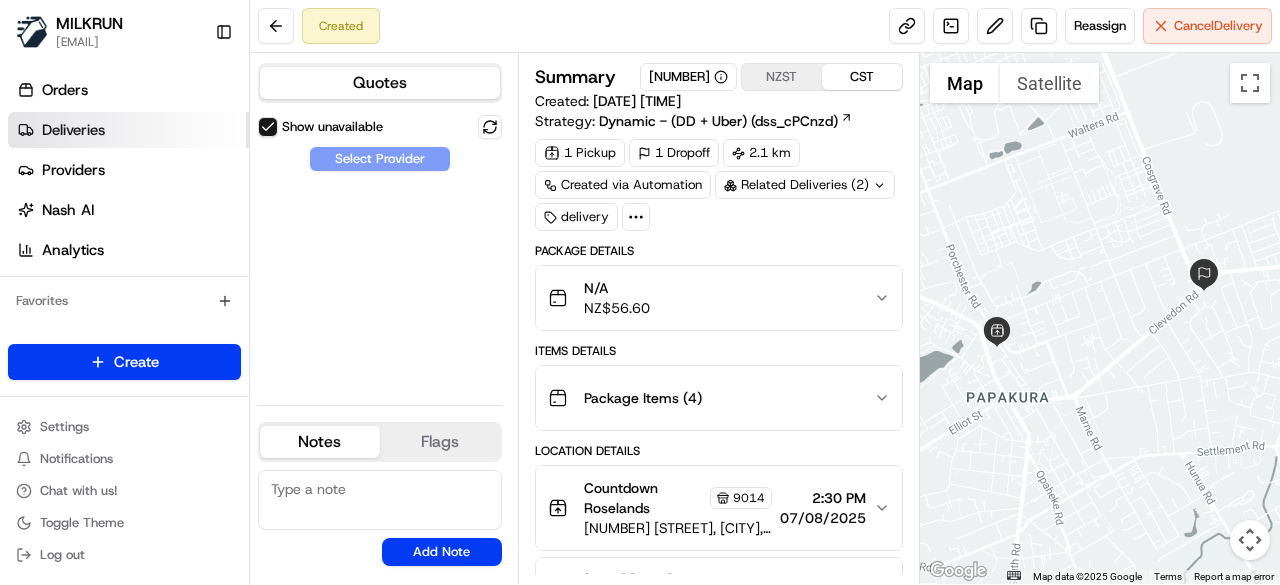 click on "Deliveries" at bounding box center [128, 130] 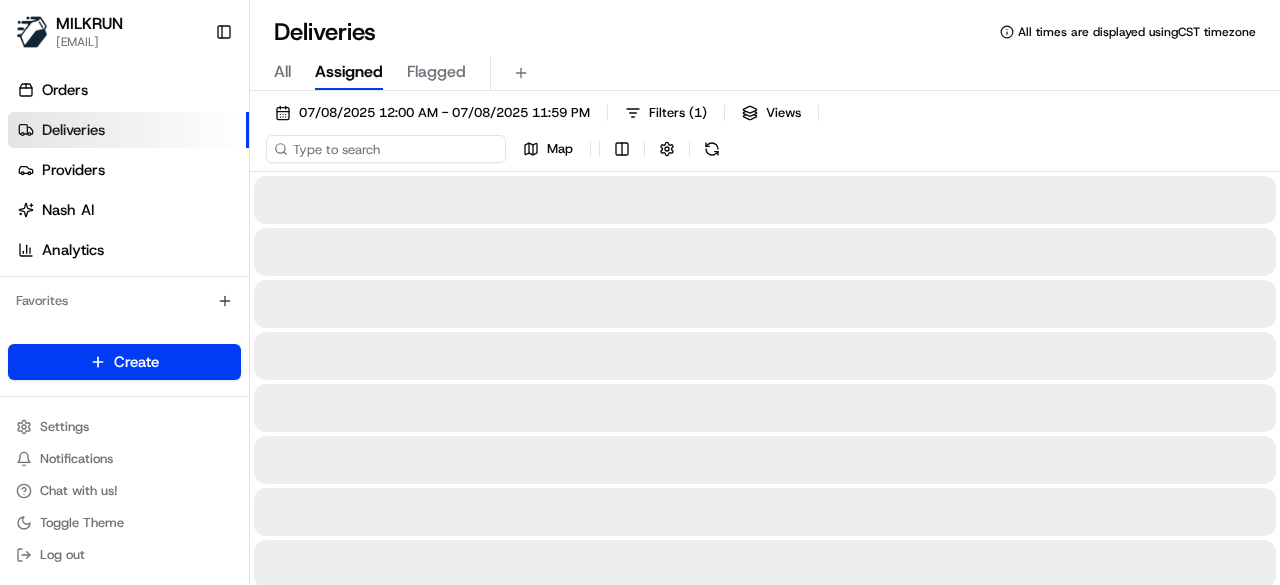 click on "07/08/2025 12:00 AM - 07/08/2025 11:59 PM Filters ( 1 ) Views Map" at bounding box center [765, 135] 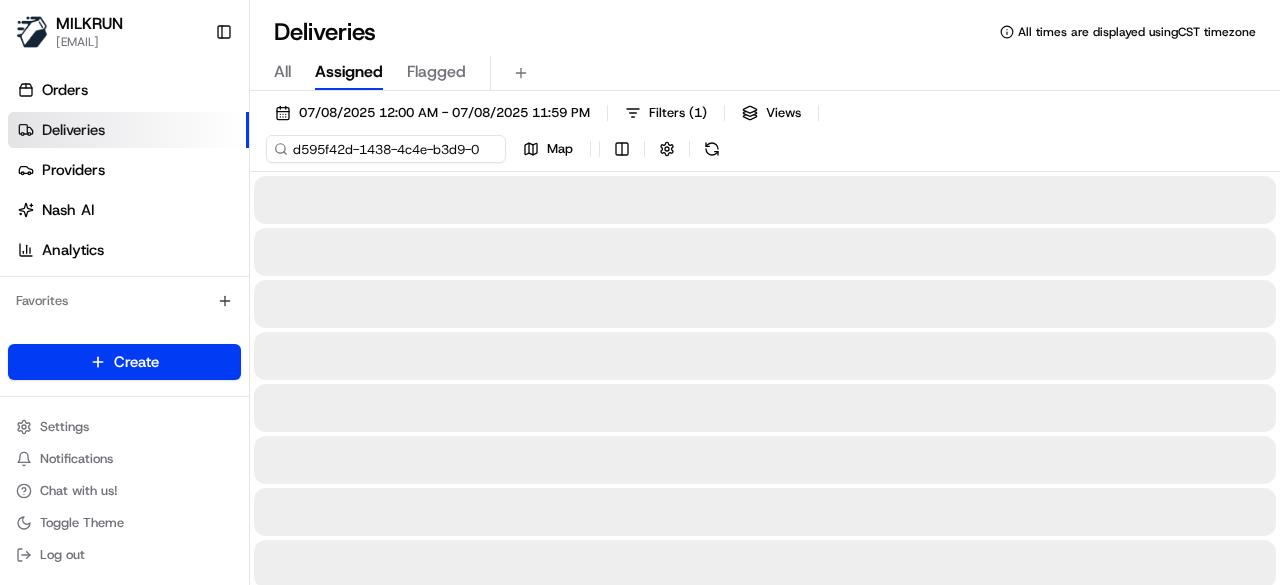 scroll, scrollTop: 0, scrollLeft: 94, axis: horizontal 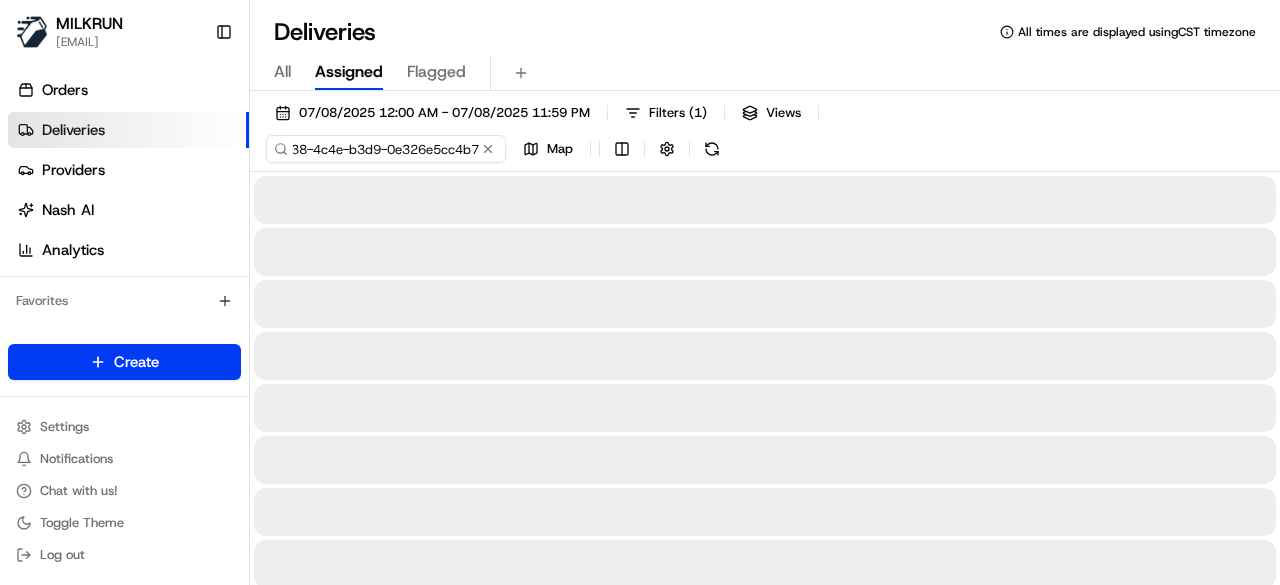 type on "d595f42d-1438-4c4e-b3d9-0e326e5cc4b7" 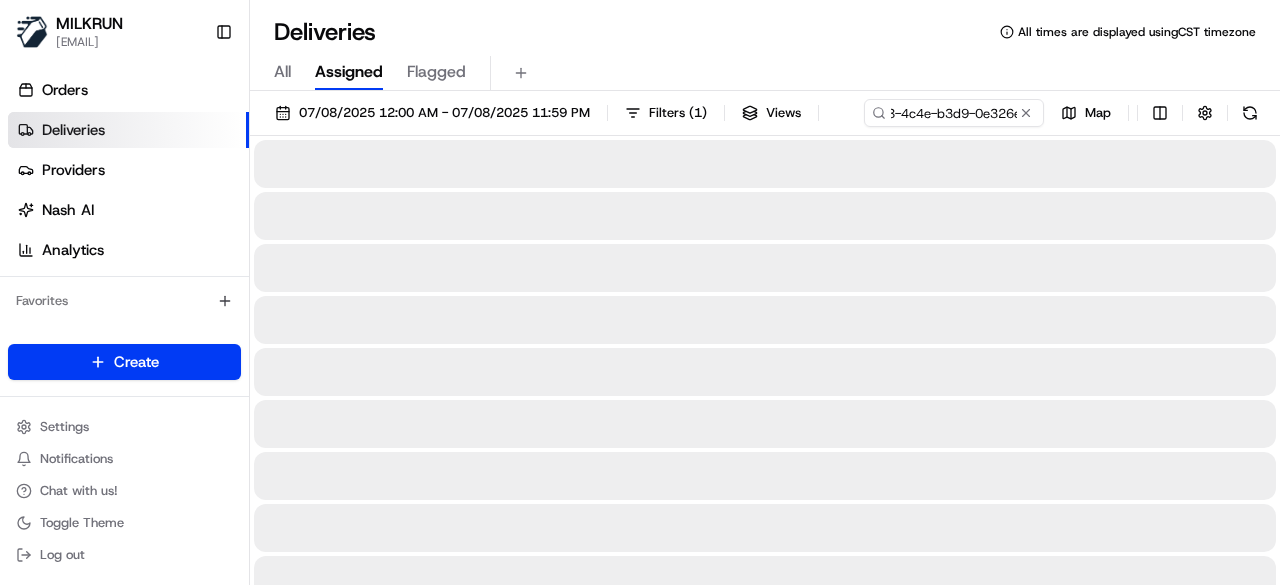 scroll, scrollTop: 0, scrollLeft: 0, axis: both 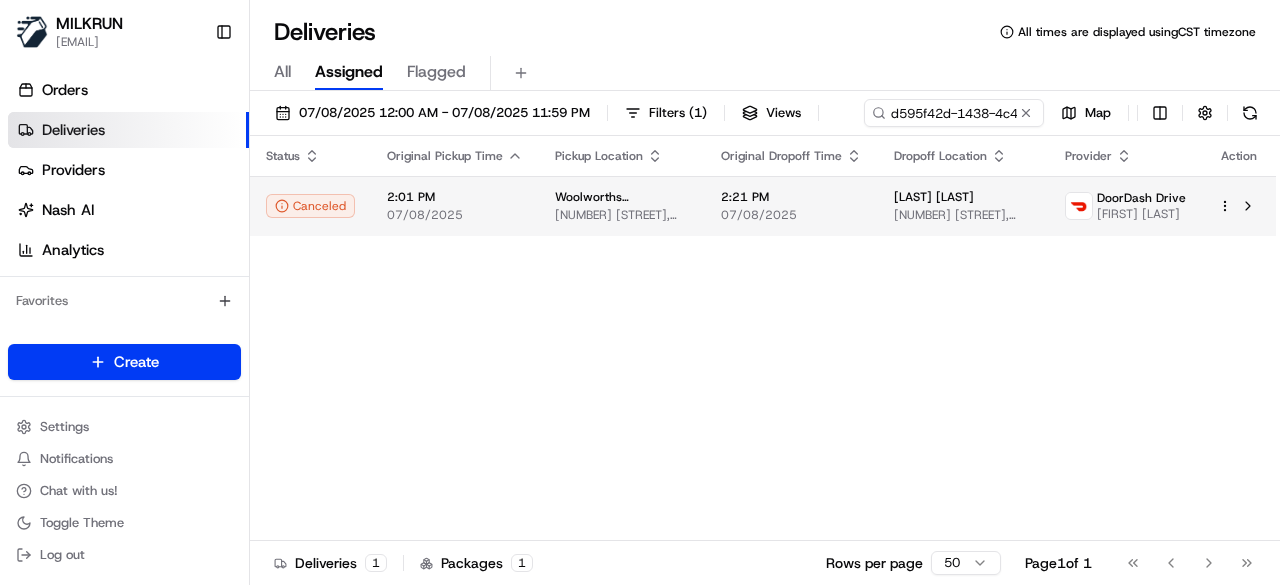 click on "2:21 PM" at bounding box center [791, 197] 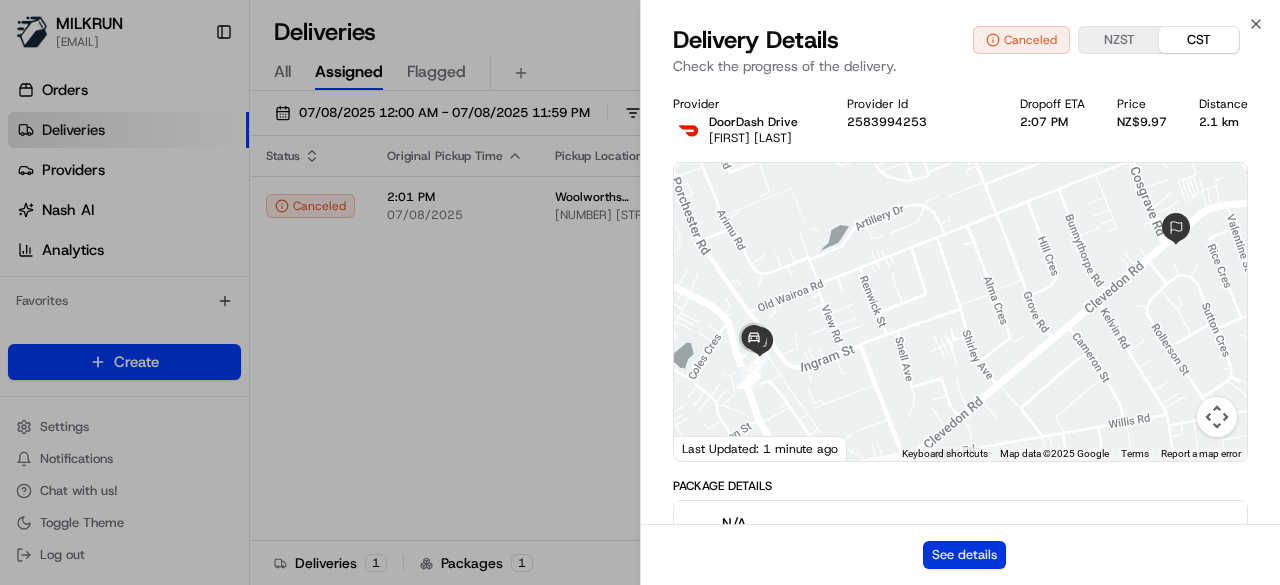 click on "See details" at bounding box center [964, 555] 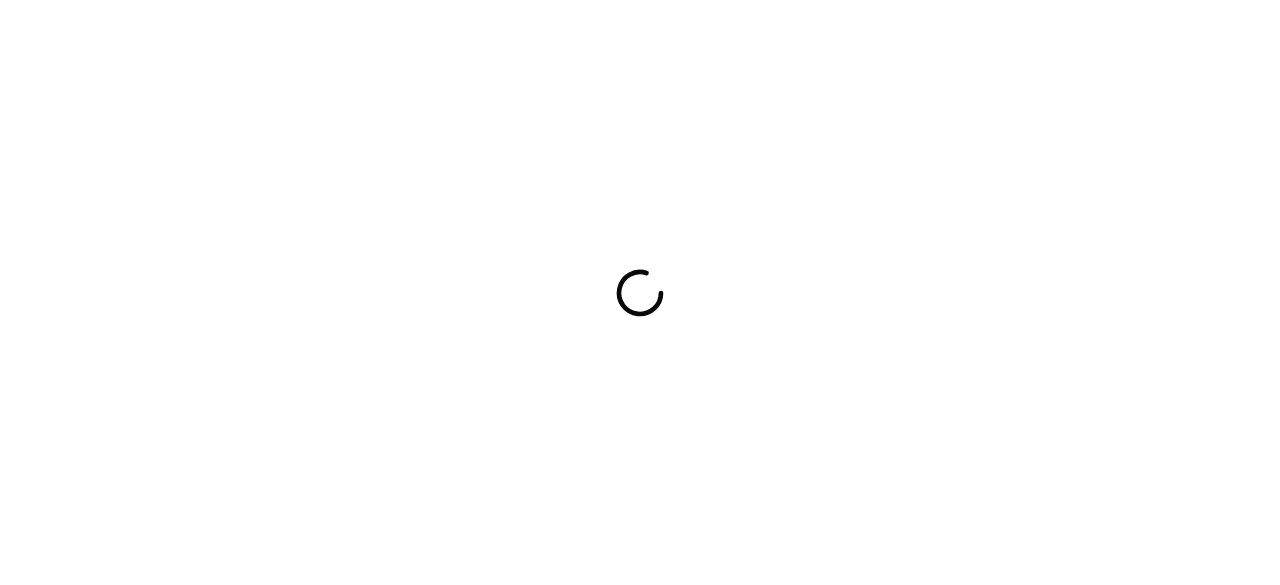 scroll, scrollTop: 0, scrollLeft: 0, axis: both 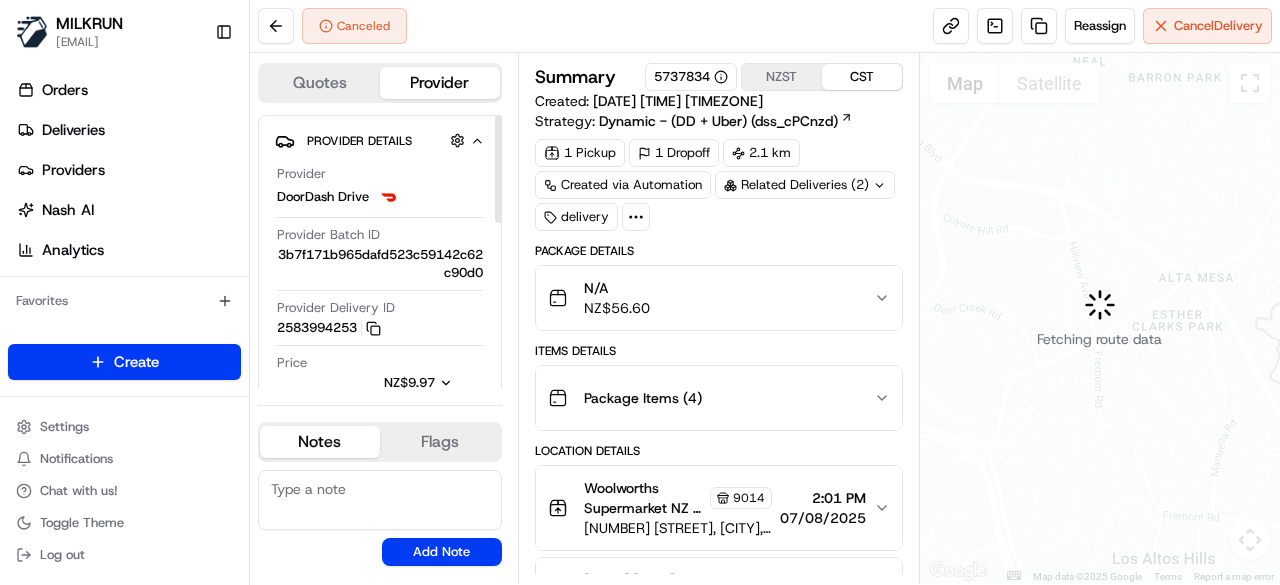 click on "Related Deliveries   (2)" at bounding box center (805, 185) 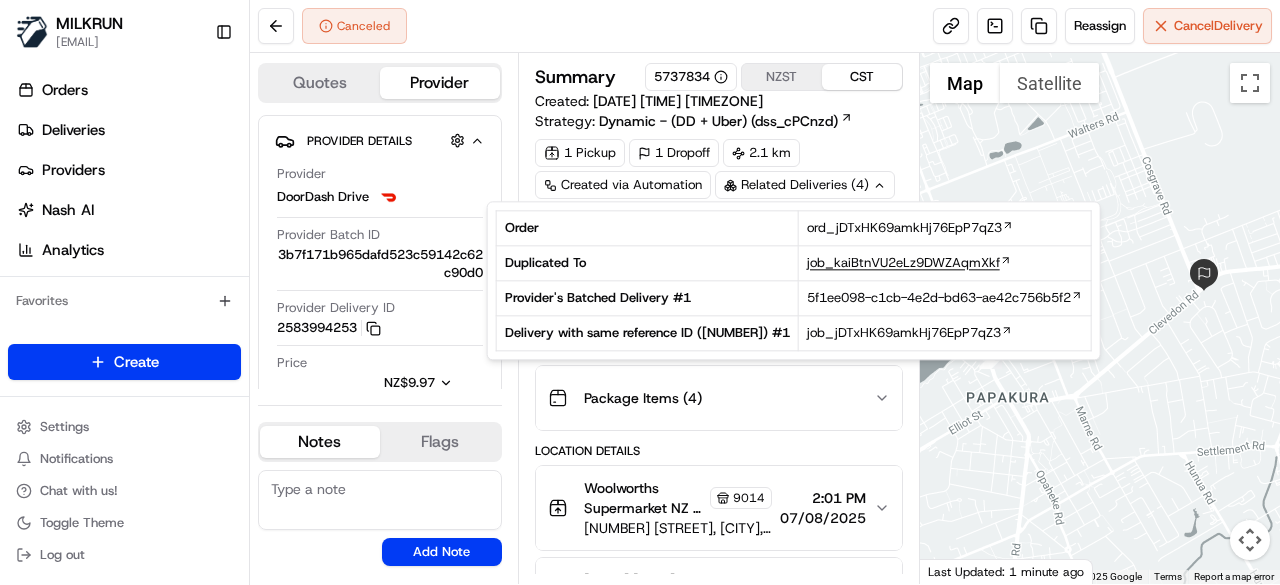 click on "job_kaiBtnVU2eLz9DWZAqmXkf" at bounding box center [903, 263] 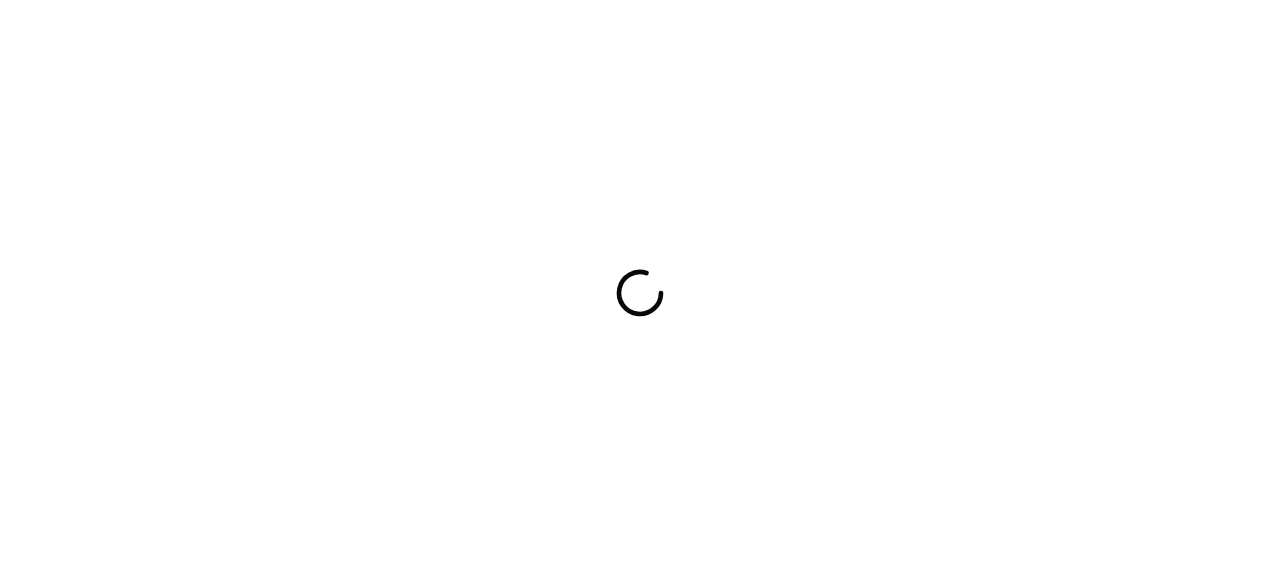 scroll, scrollTop: 0, scrollLeft: 0, axis: both 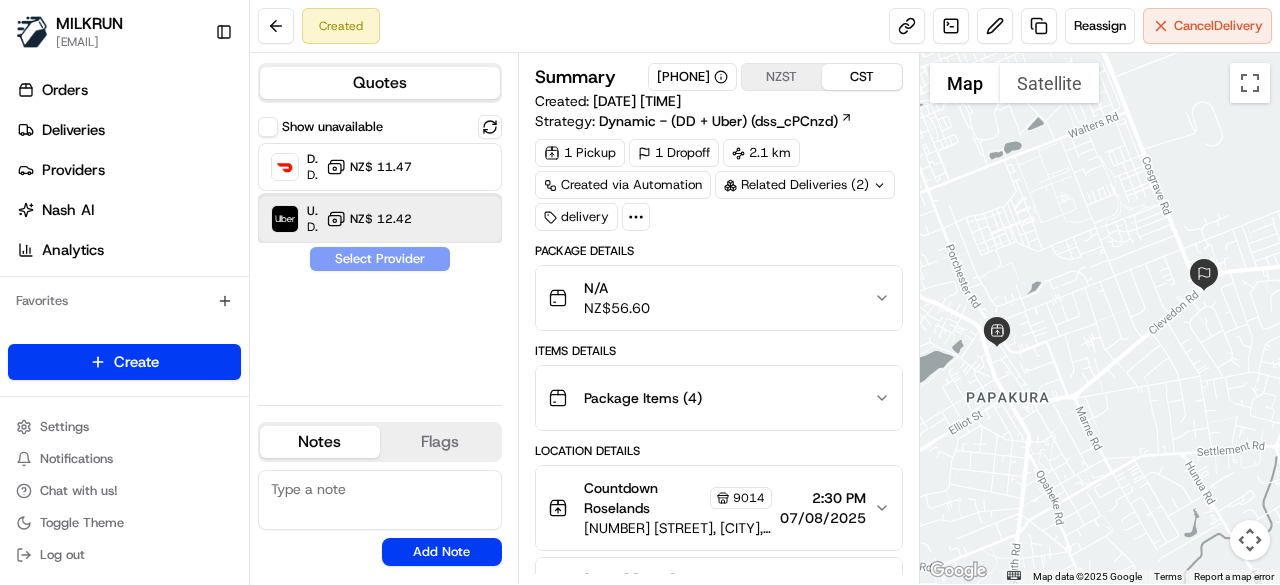 click on "Uber Dropoff ETA   50 minutes NZ$   12.42" at bounding box center [380, 219] 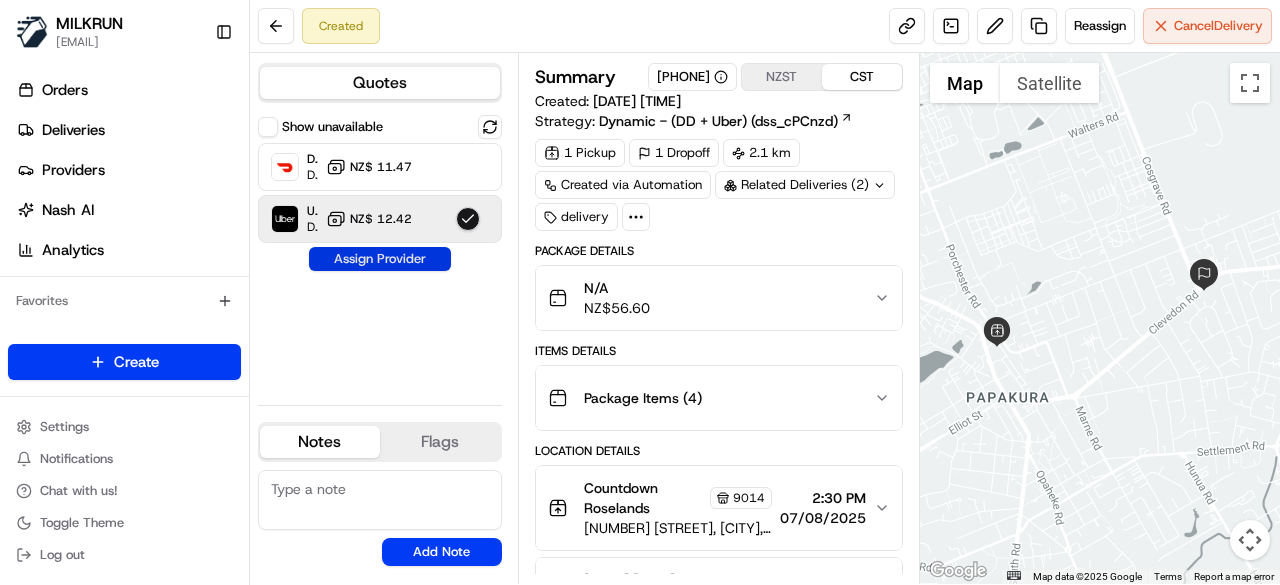 drag, startPoint x: 426, startPoint y: 253, endPoint x: 493, endPoint y: 304, distance: 84.20214 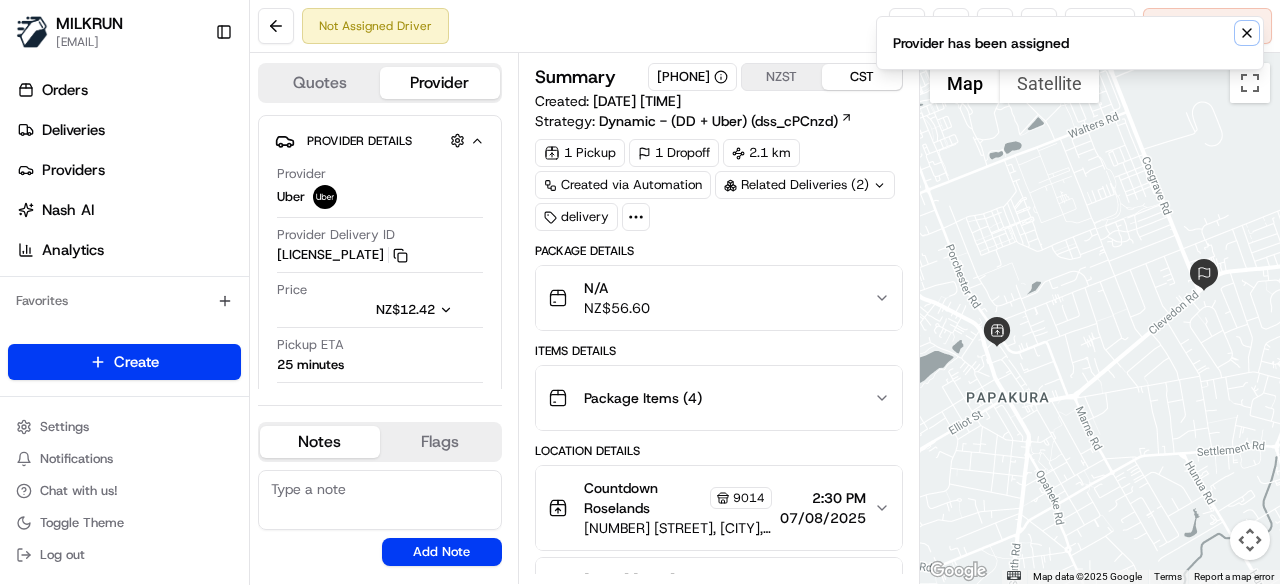 click 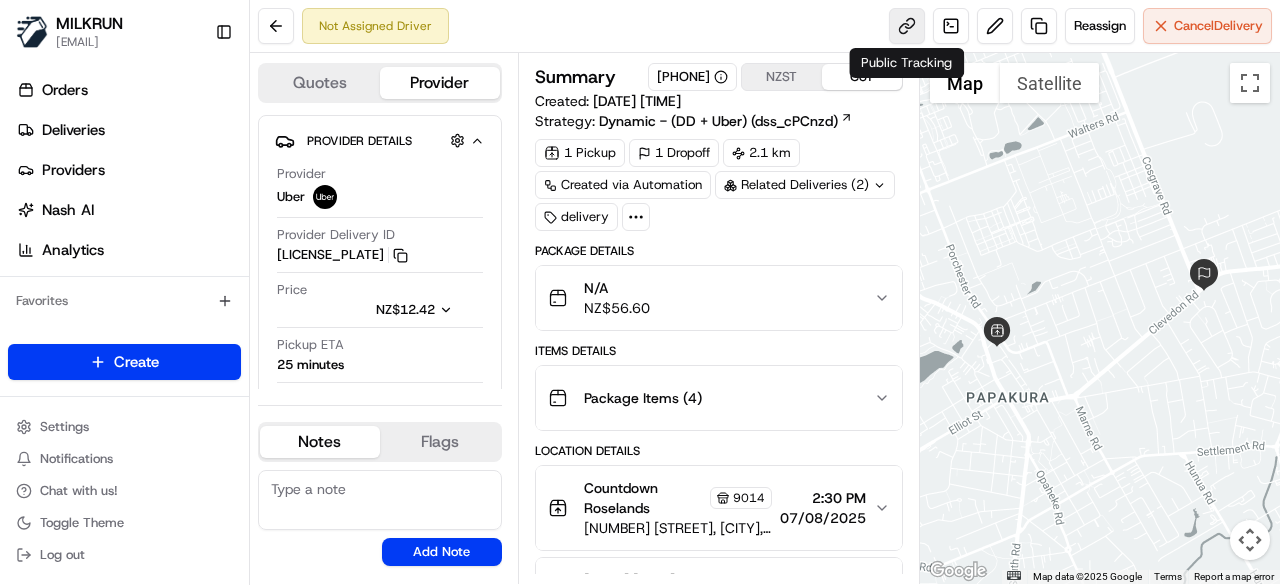 click at bounding box center (907, 26) 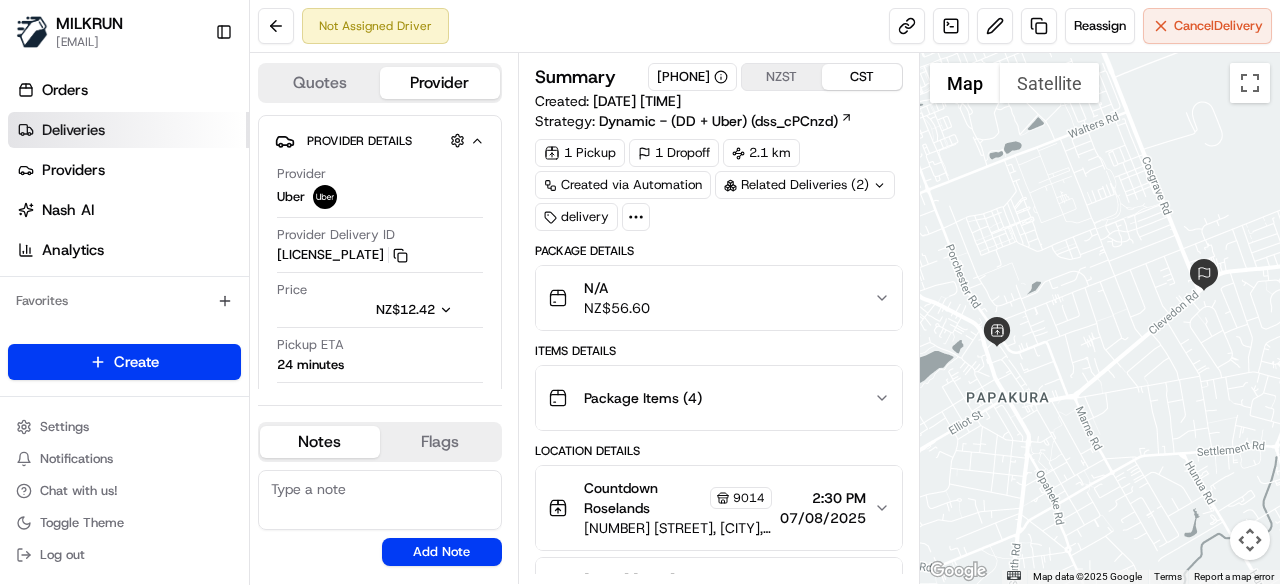 click on "Deliveries" at bounding box center [128, 130] 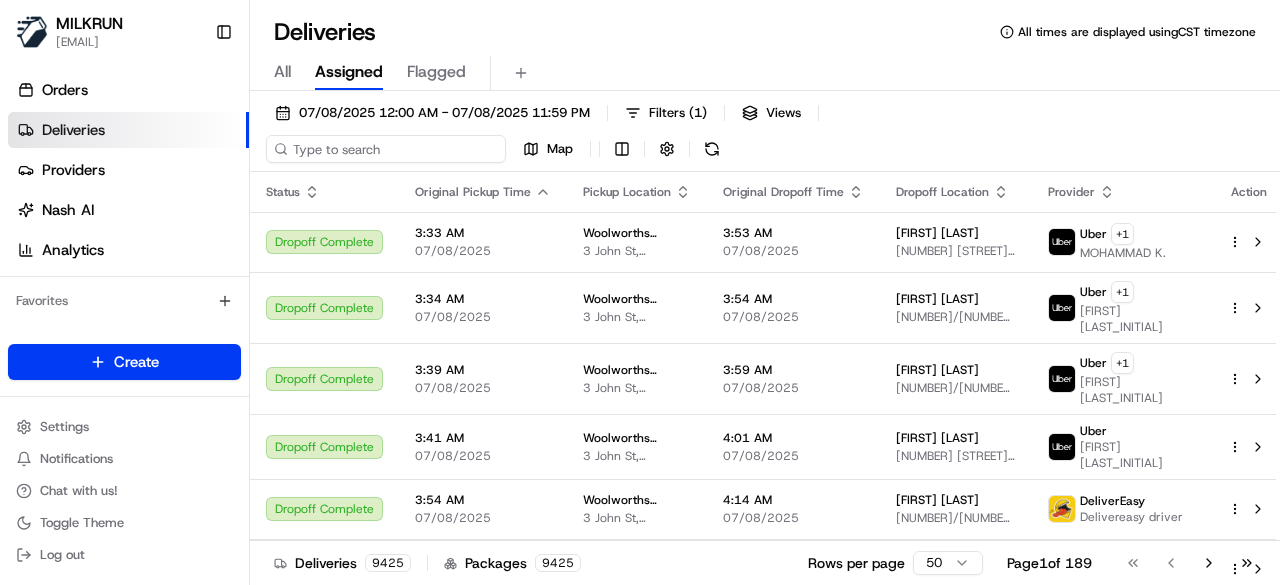 click on "07/08/2025 12:00 AM - 07/08/2025 11:59 PM Filters ( 1 ) Views Map" at bounding box center (765, 135) 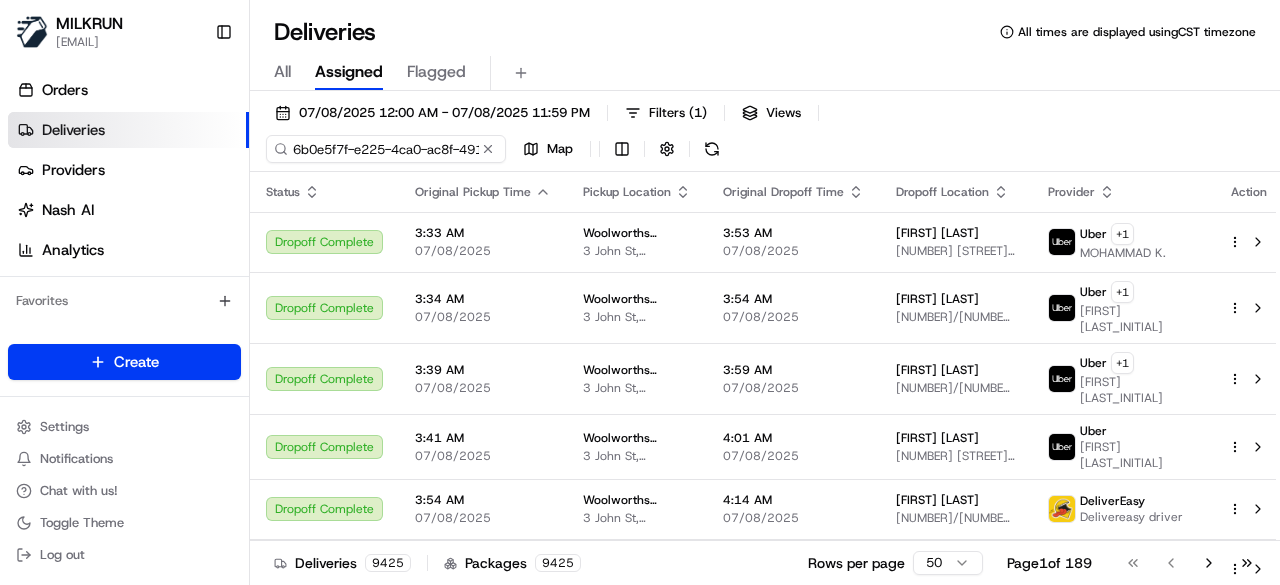 scroll, scrollTop: 0, scrollLeft: 82, axis: horizontal 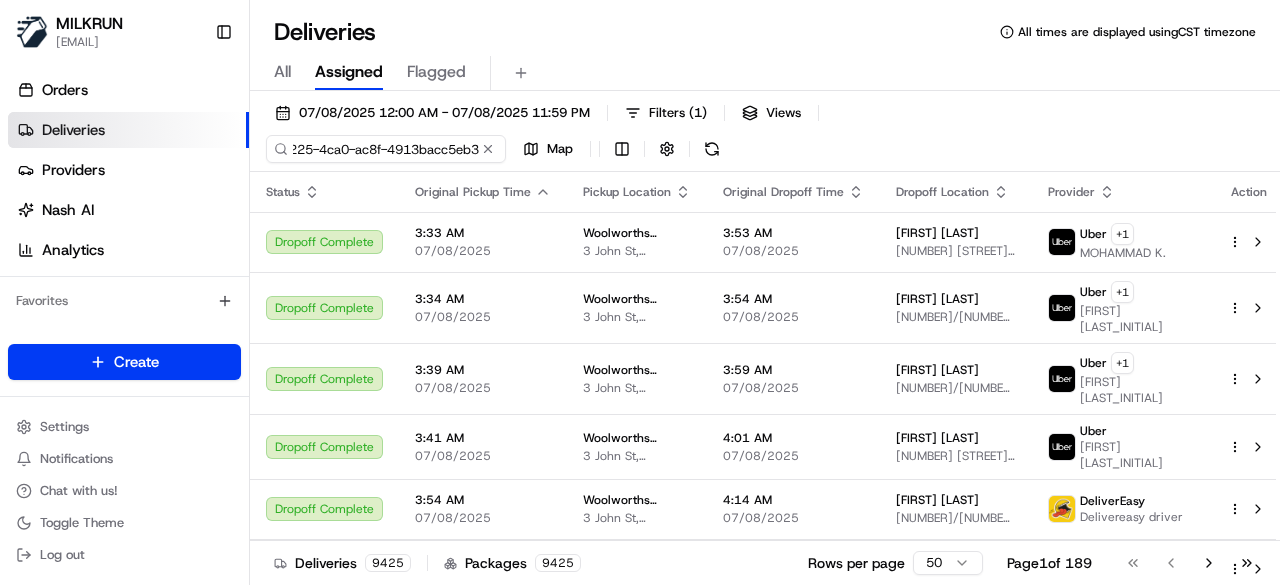 type on "6b0e5f7f-e225-4ca0-ac8f-4913bacc5eb3" 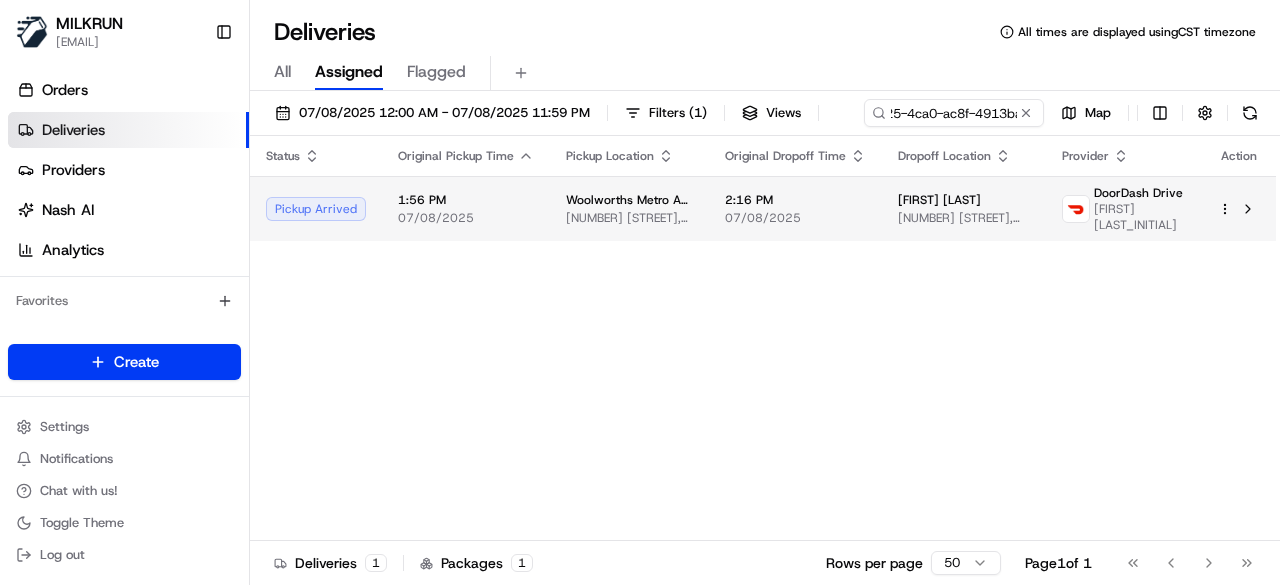 click on "Status Original Pickup Time Pickup Location Original Dropoff Time Dropoff Location Provider Action Pickup Arrived [TIME] [DATE] [BRAND] - [ADDRESS] [NUMBER] [STREET], [CITY], [STATE] [POSTAL_CODE], [COUNTRY] [TIME] [DATE] [FIRST] [LAST] [ADDRESS] [BRAND] [FIRST] [LAST_INITIAL]" at bounding box center [763, 338] 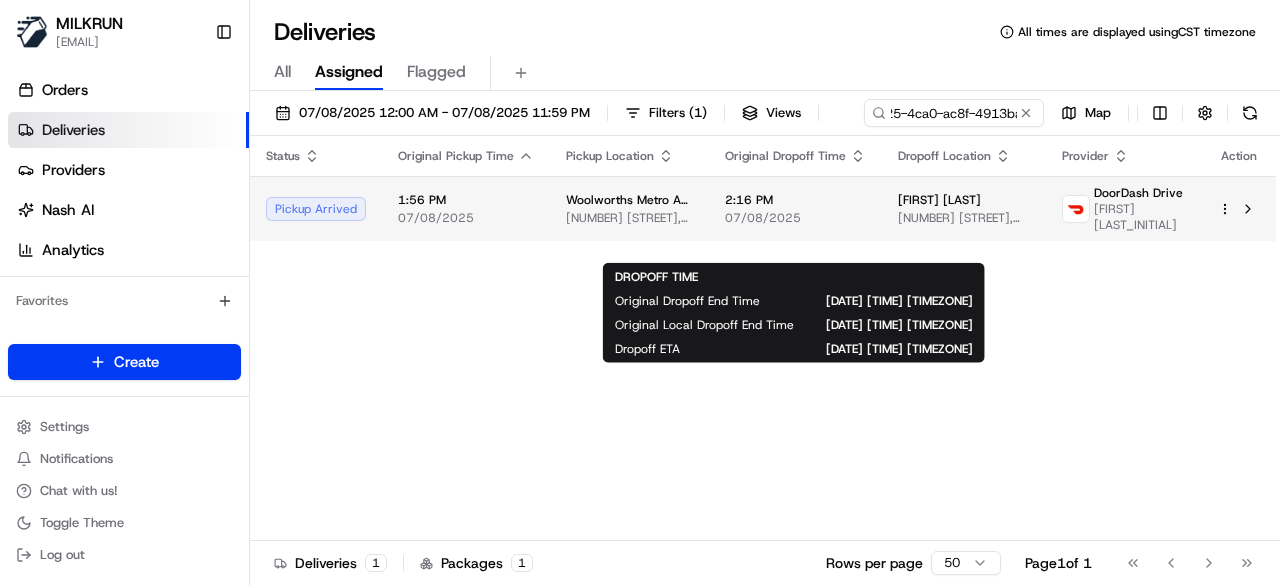 scroll, scrollTop: 0, scrollLeft: 0, axis: both 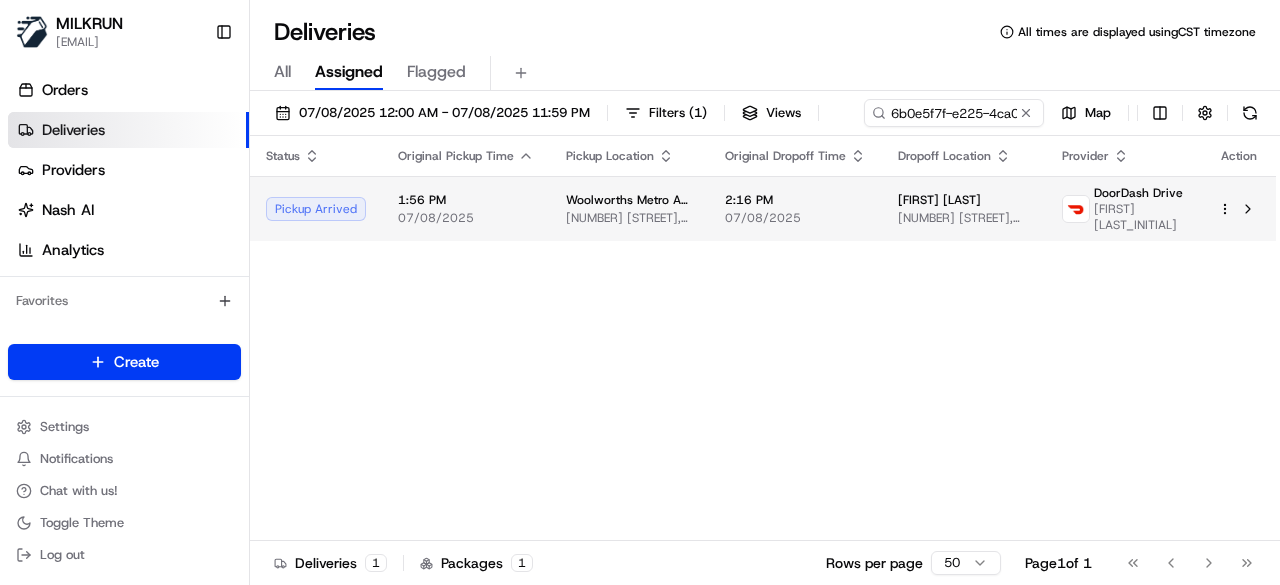 click on "[TIME] [DATE]" at bounding box center (795, 208) 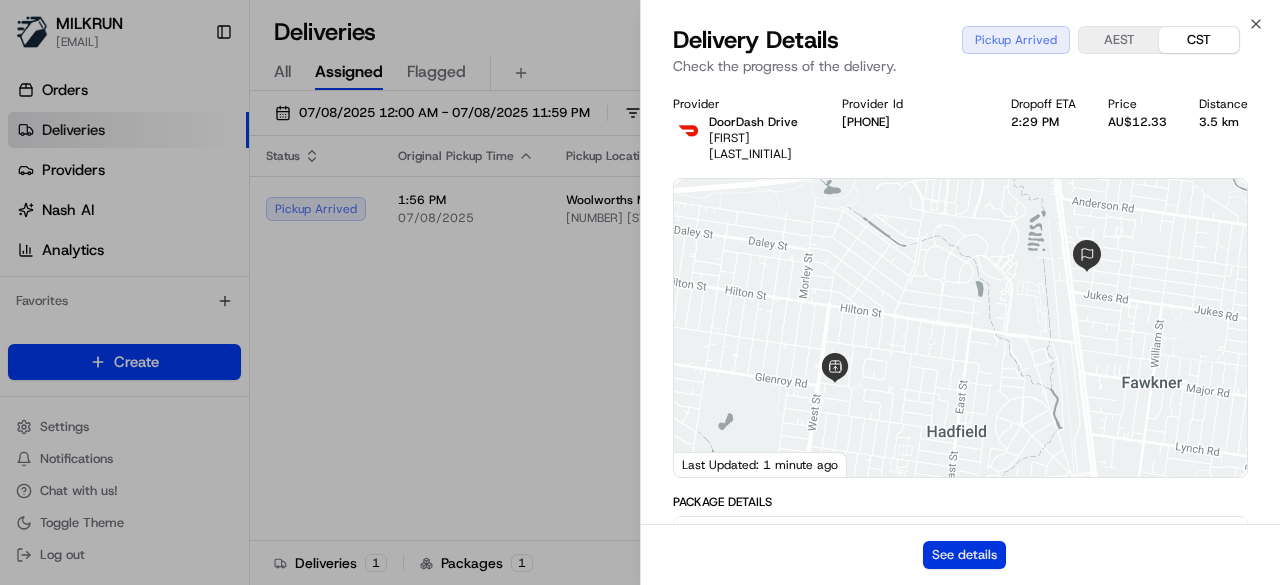 click on "See details" at bounding box center [964, 555] 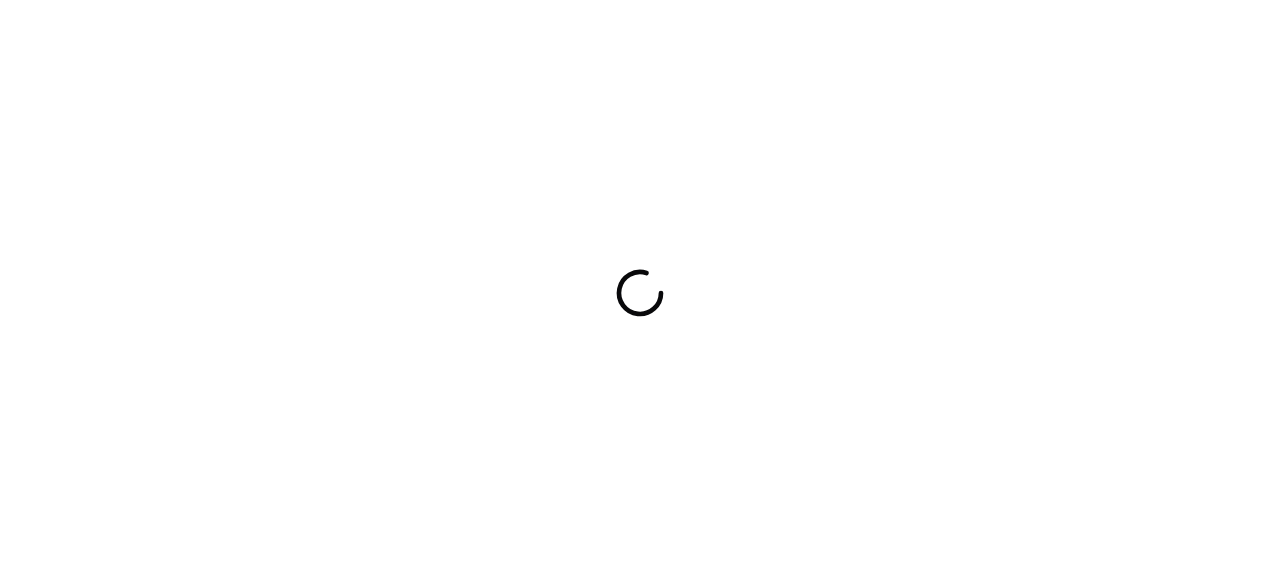 scroll, scrollTop: 0, scrollLeft: 0, axis: both 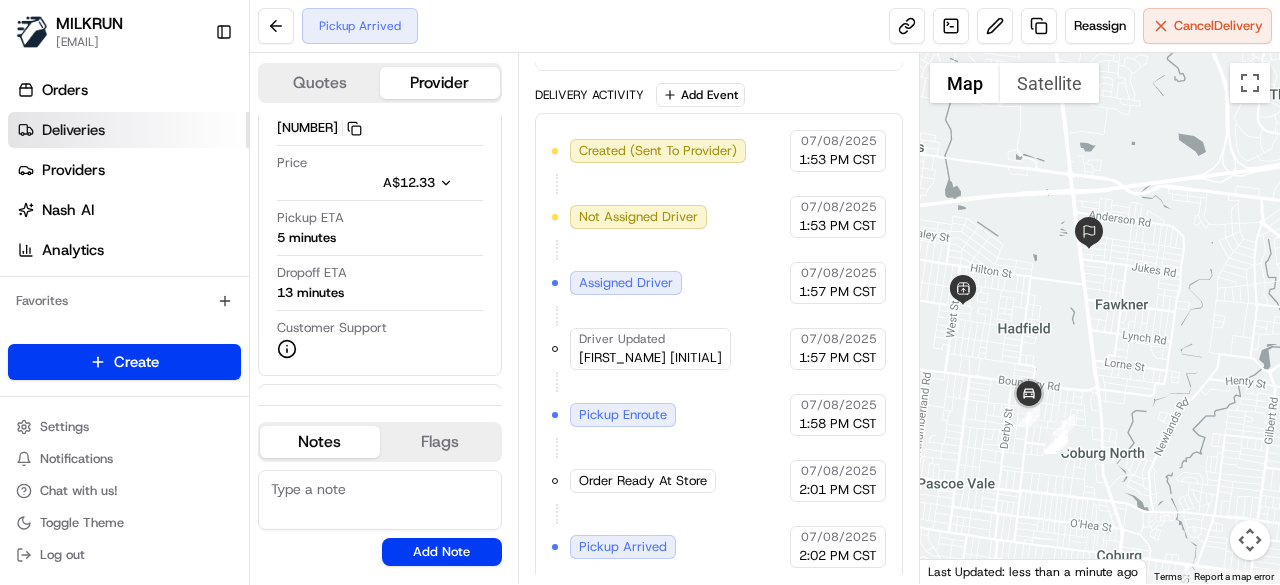 click on "Deliveries" at bounding box center (128, 130) 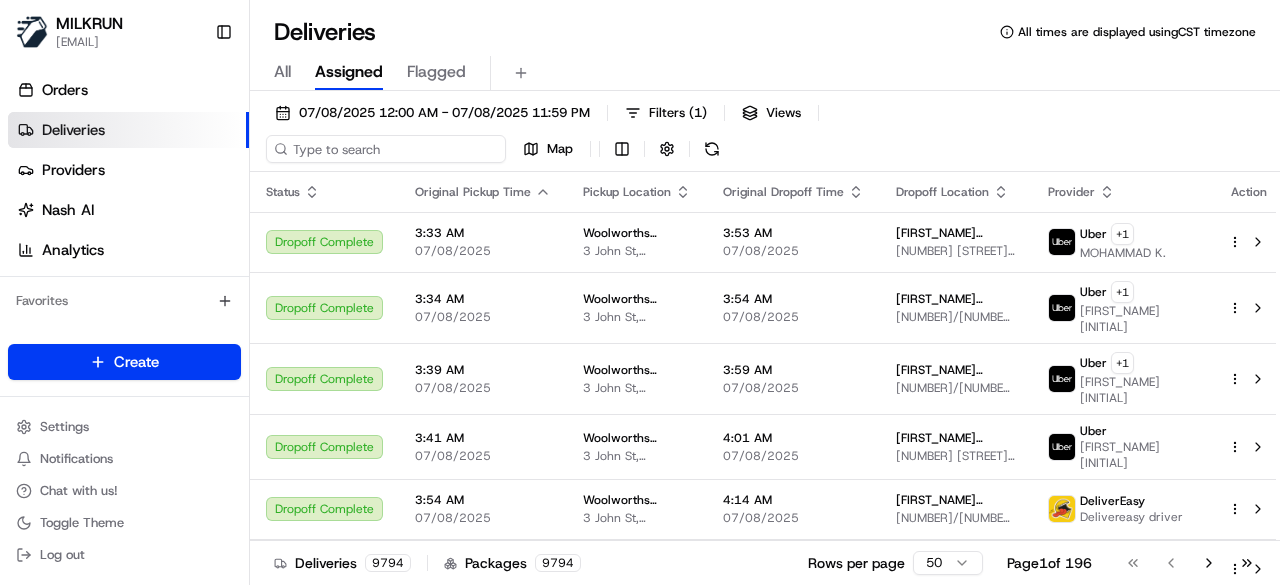 click on "07/08/2025 12:00 AM - 07/08/2025 11:59 PM Filters ( 1 ) Views Map" at bounding box center (765, 135) 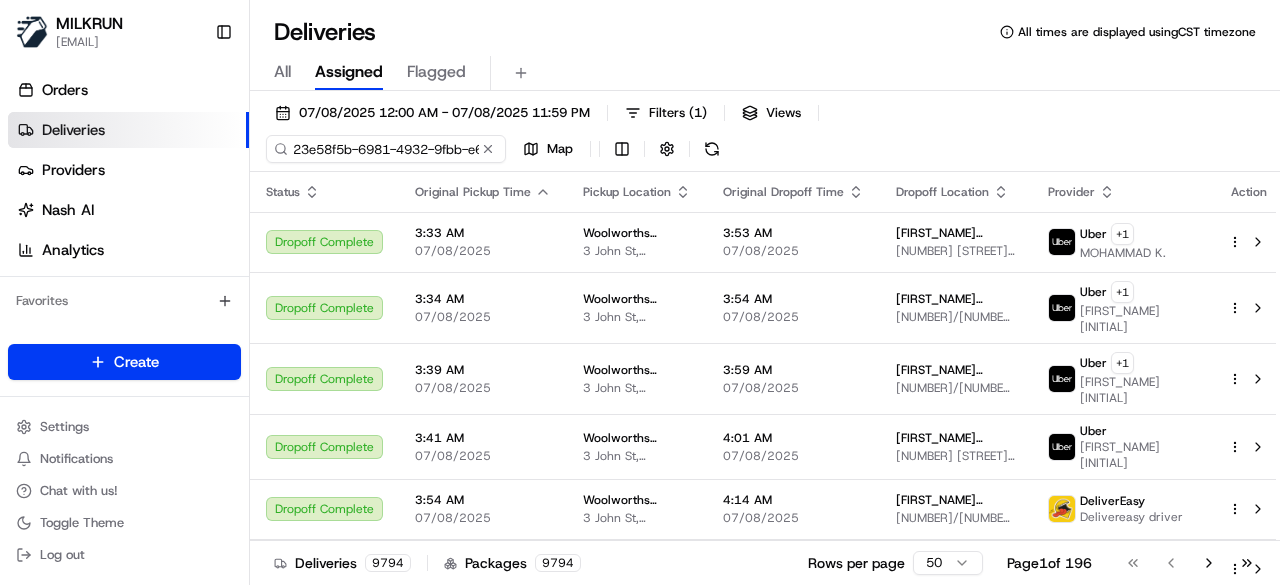 scroll, scrollTop: 0, scrollLeft: 93, axis: horizontal 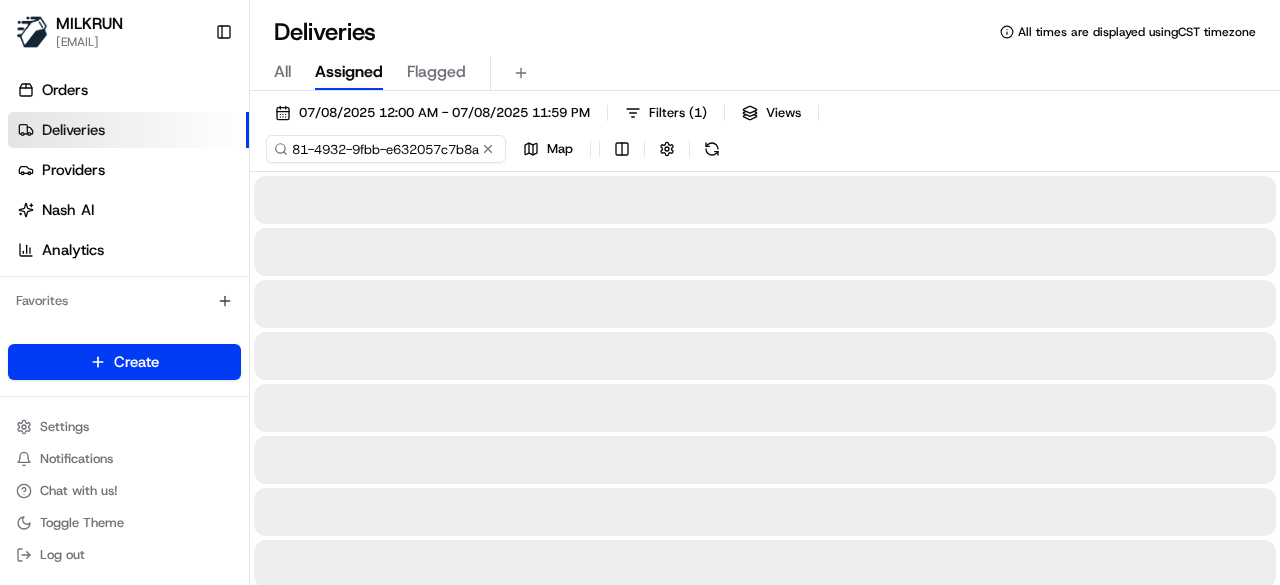 type on "23e58f5b-6981-4932-9fbb-e632057c7b8a" 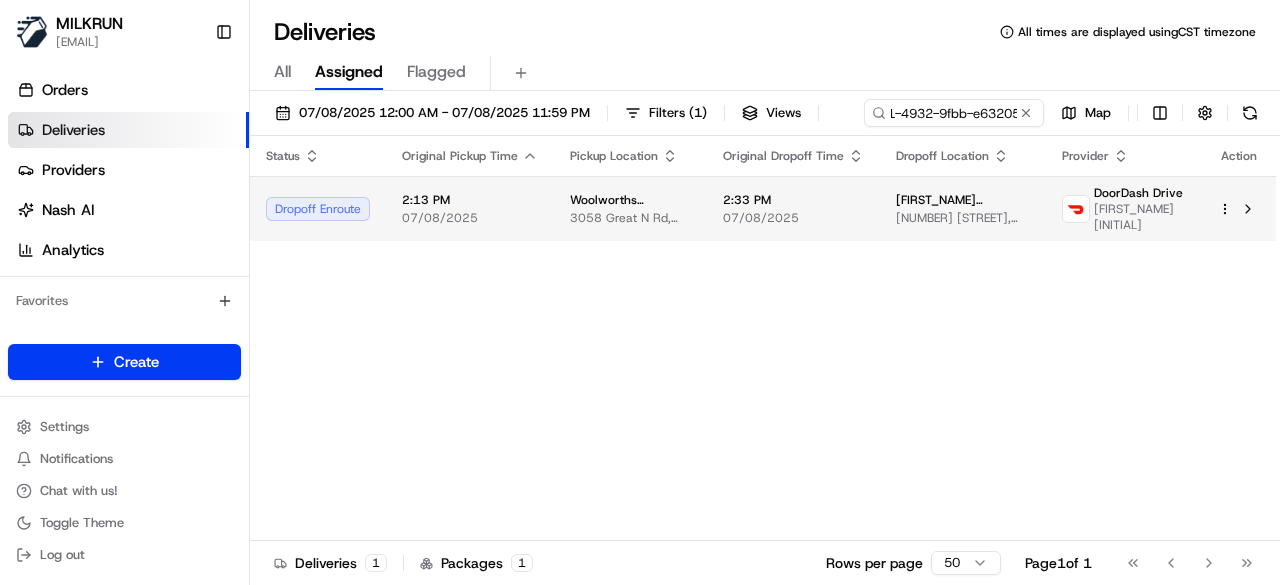 click on "Status Original Pickup Time Pickup Location Original Dropoff Time Dropoff Location Provider Action Dropoff Enroute 2:13 PM 07/08/2025 Woolworths Supermarket NZ - Lynnmall 3058 Great N Rd, Auckland, Auckland 0600, NZ 2:33 PM 07/08/2025 Gemma Mills 37 Eastglen Road, Glen Eden, Auckland 0602, NZ DoorDash Drive Jorge C." at bounding box center (763, 338) 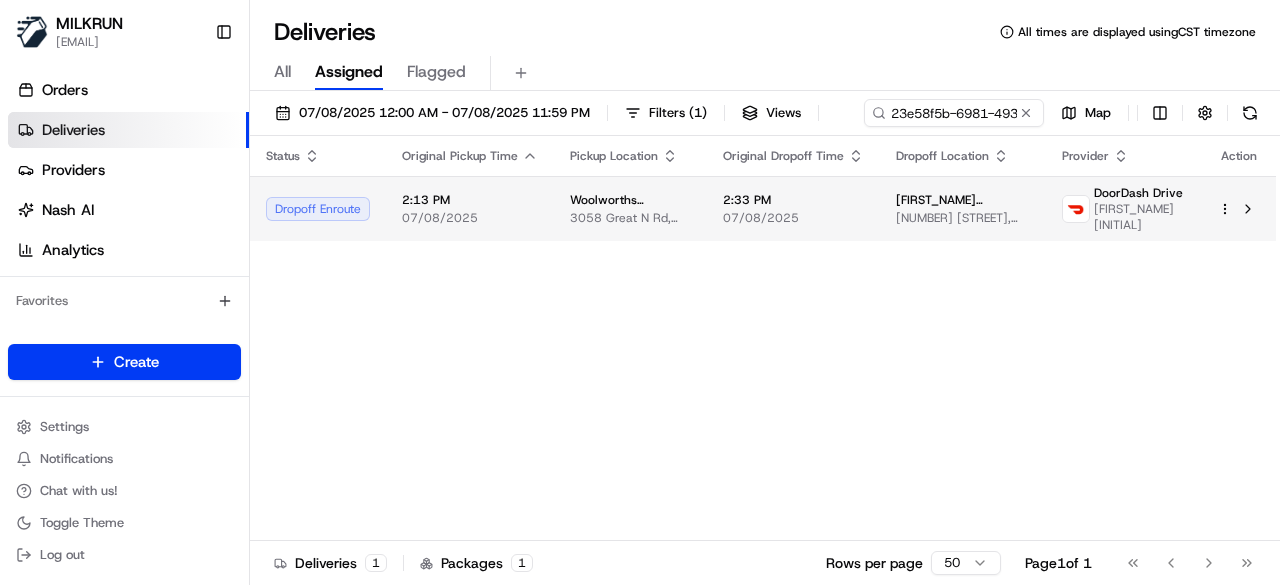 click on "07/08/2025" at bounding box center (793, 218) 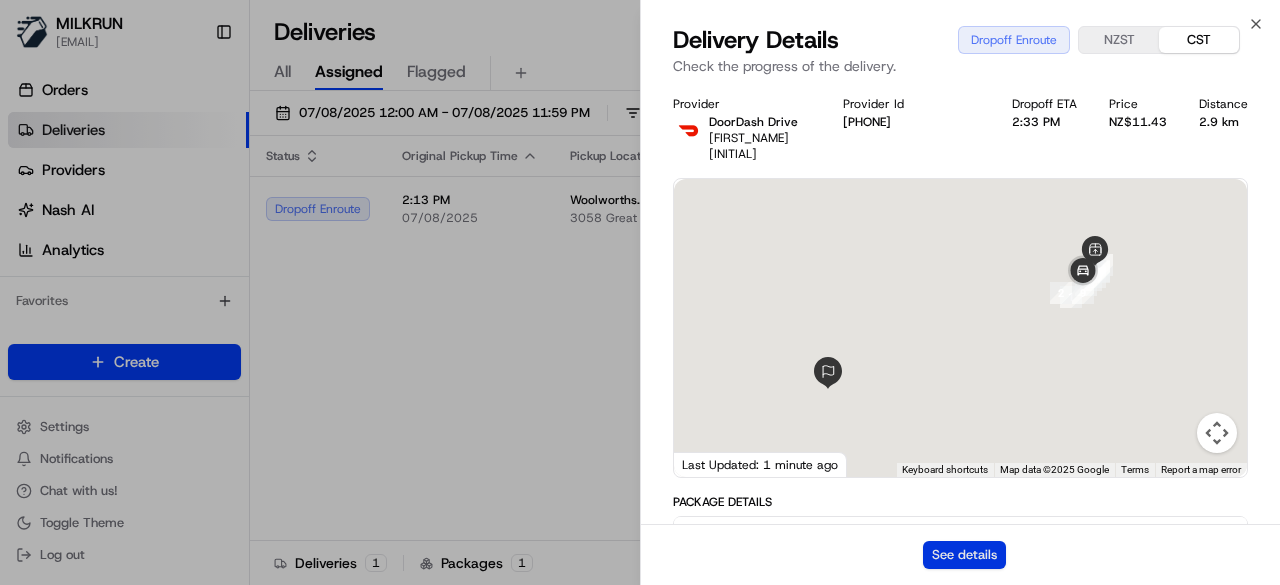 click on "See details" at bounding box center [964, 555] 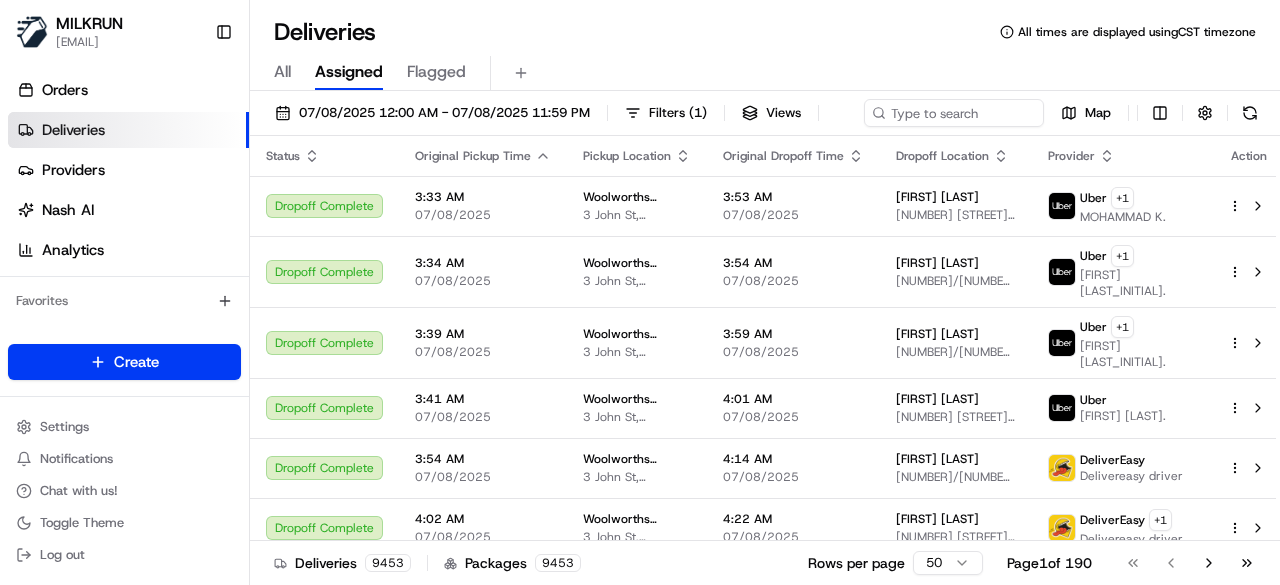 scroll, scrollTop: 0, scrollLeft: 0, axis: both 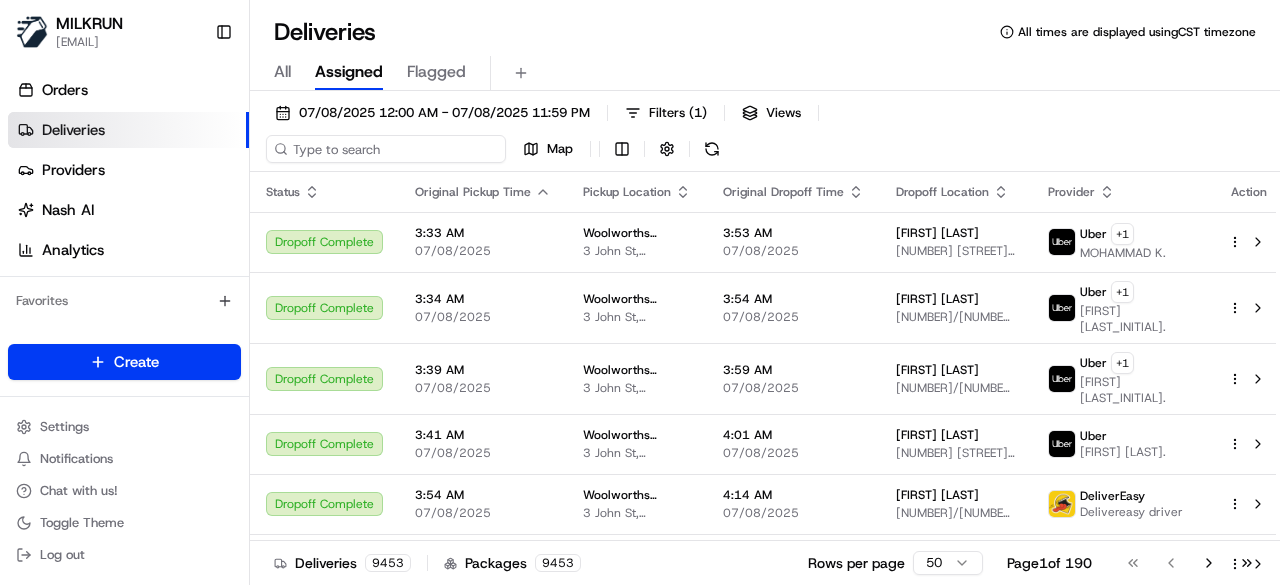 click on "07/08/2025 12:00 AM - 07/08/2025 11:59 PM Filters ( 1 ) Views Map" at bounding box center (765, 135) 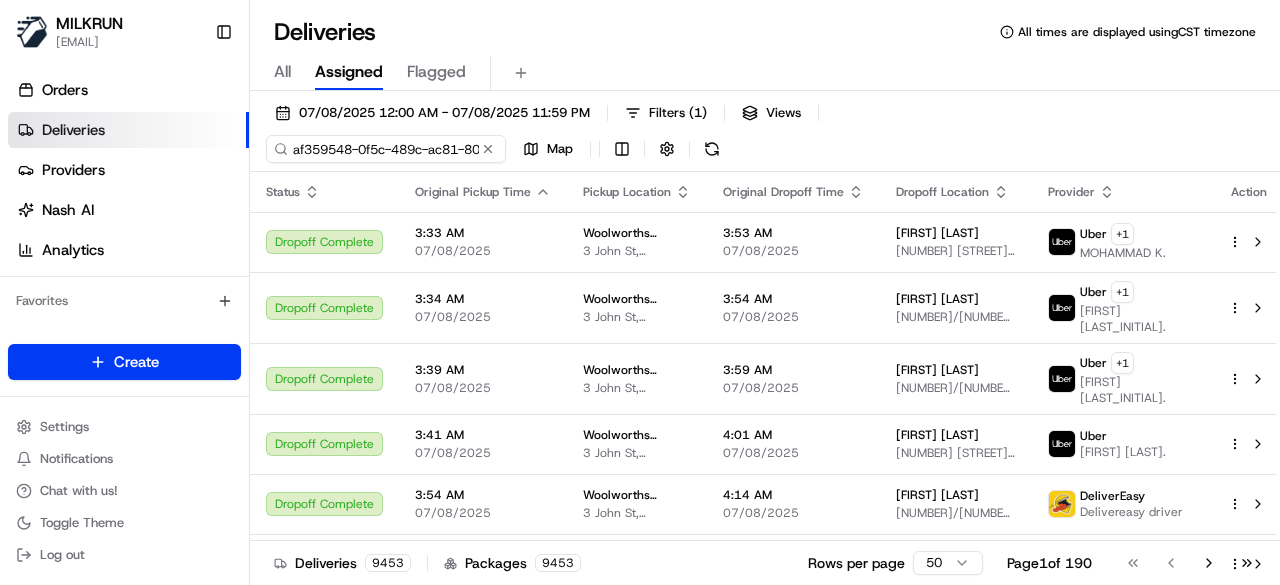 scroll, scrollTop: 0, scrollLeft: 92, axis: horizontal 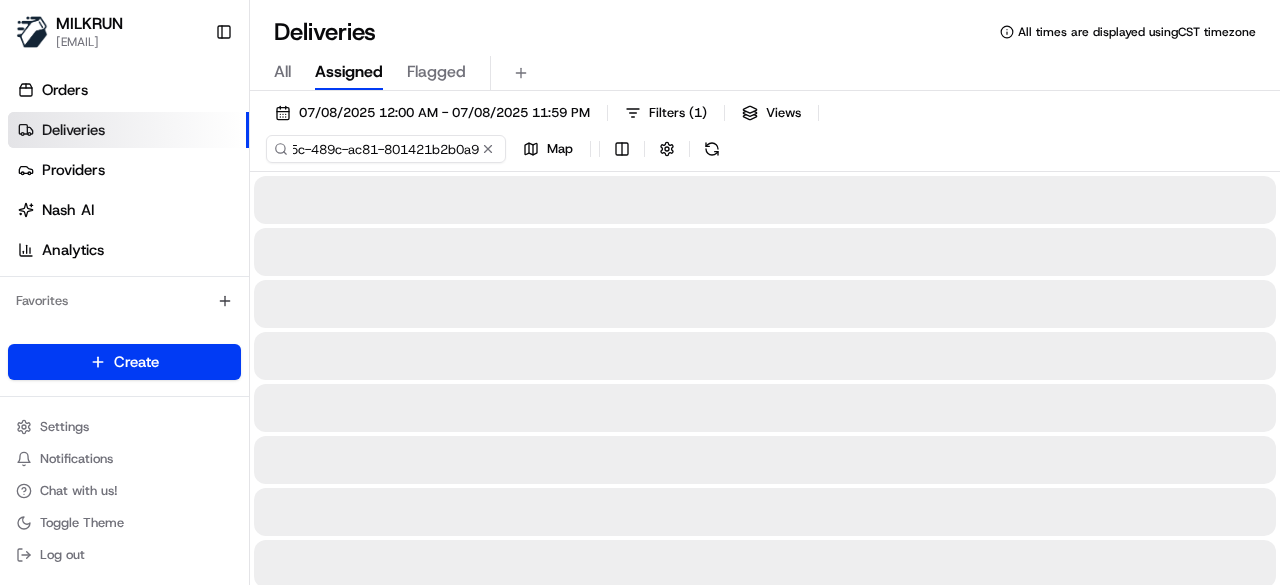 type on "af359548-0f5c-489c-ac81-801421b2b0a9" 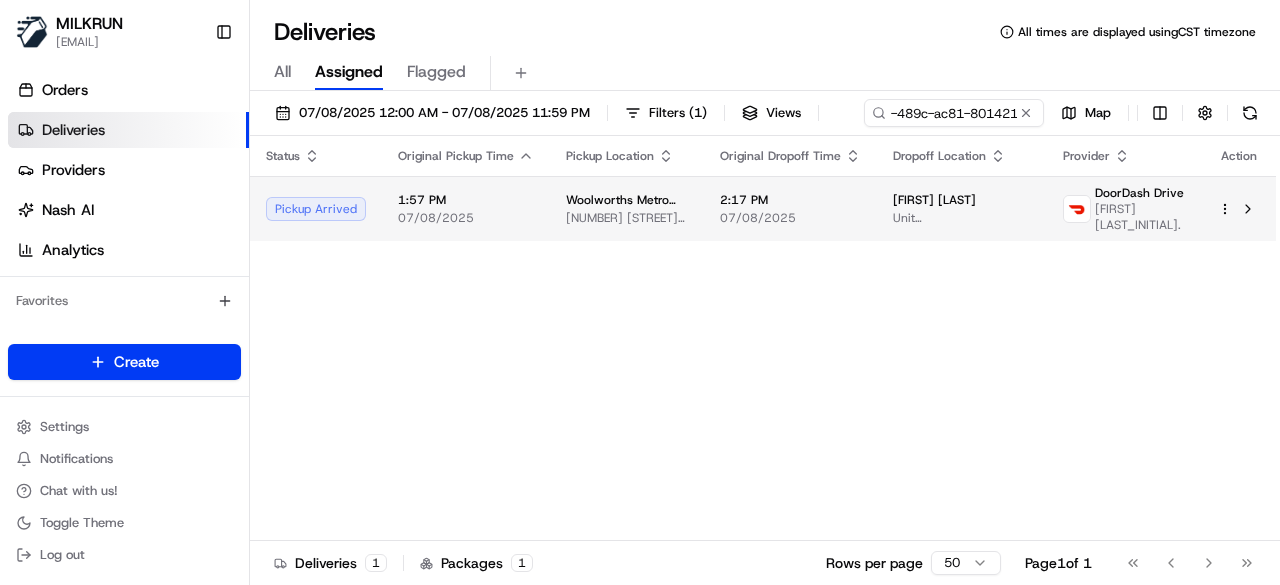 click on "Status Original Pickup Time Pickup Location Original Dropoff Time Dropoff Location Provider Action Pickup Arrived 1:57 PM 07/08/2025 Woolworths Metro AU - Hadfield 10 Geum St, Hadfield, VIC 3046, AU 2:17 PM 07/08/2025 Aaron Hinchliffe Unit 4/56 Dunstan Parade, Campbellfield, VIC 3061, AU DoorDash Drive Shubham S." at bounding box center (763, 338) 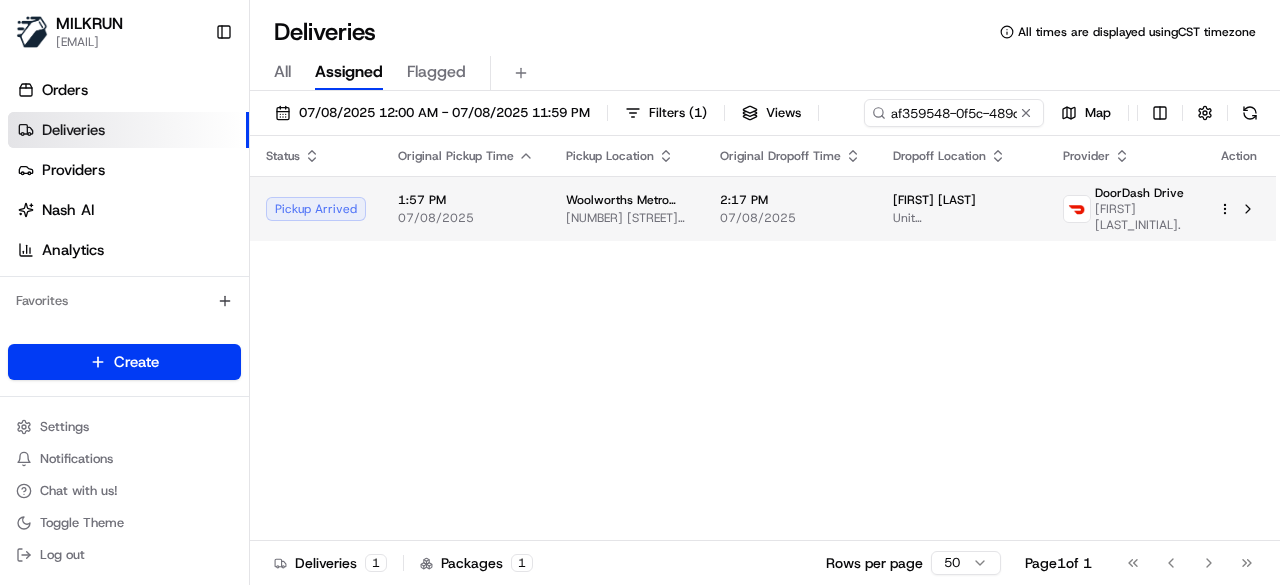 click on "2:17 PM 07/08/2025" at bounding box center [790, 208] 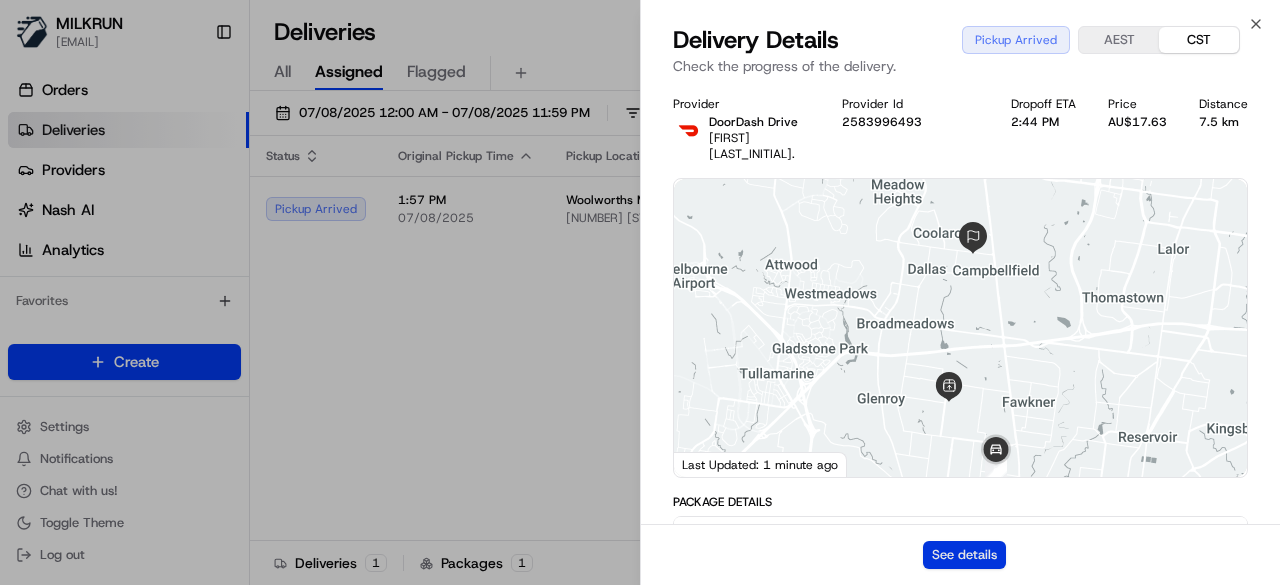 click on "See details" at bounding box center [964, 555] 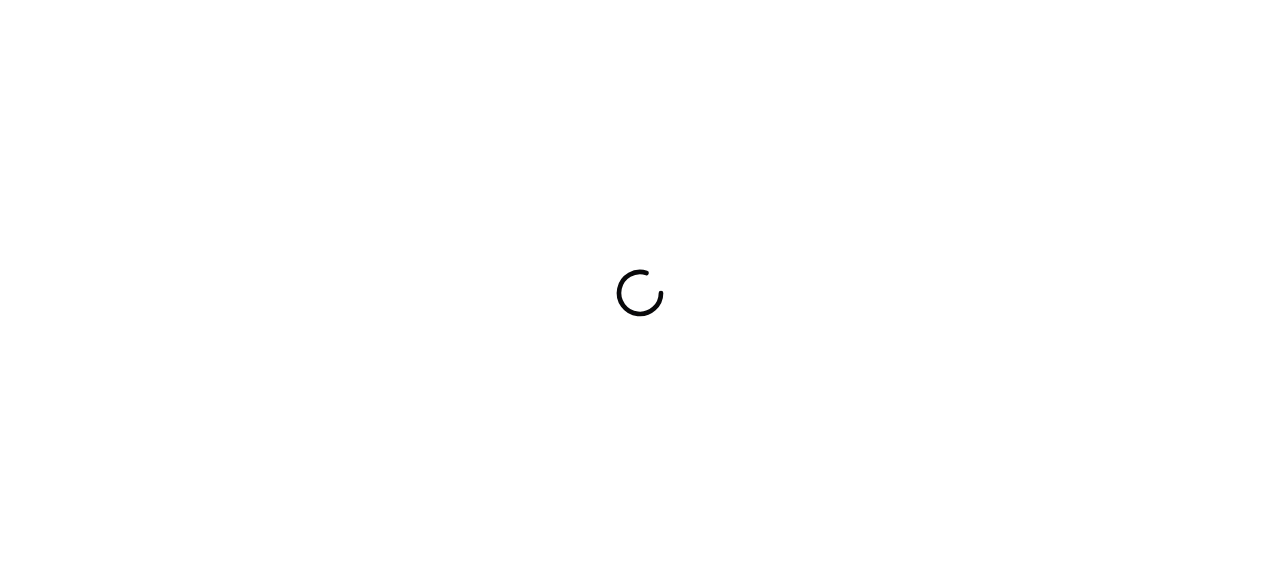 scroll, scrollTop: 0, scrollLeft: 0, axis: both 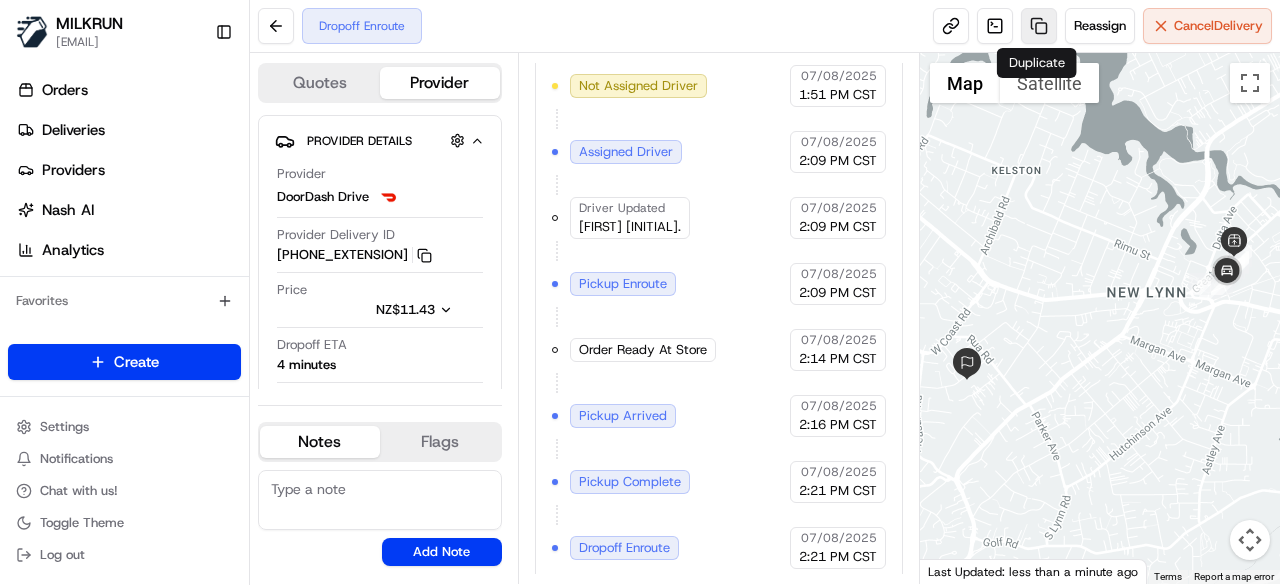 click at bounding box center (1039, 26) 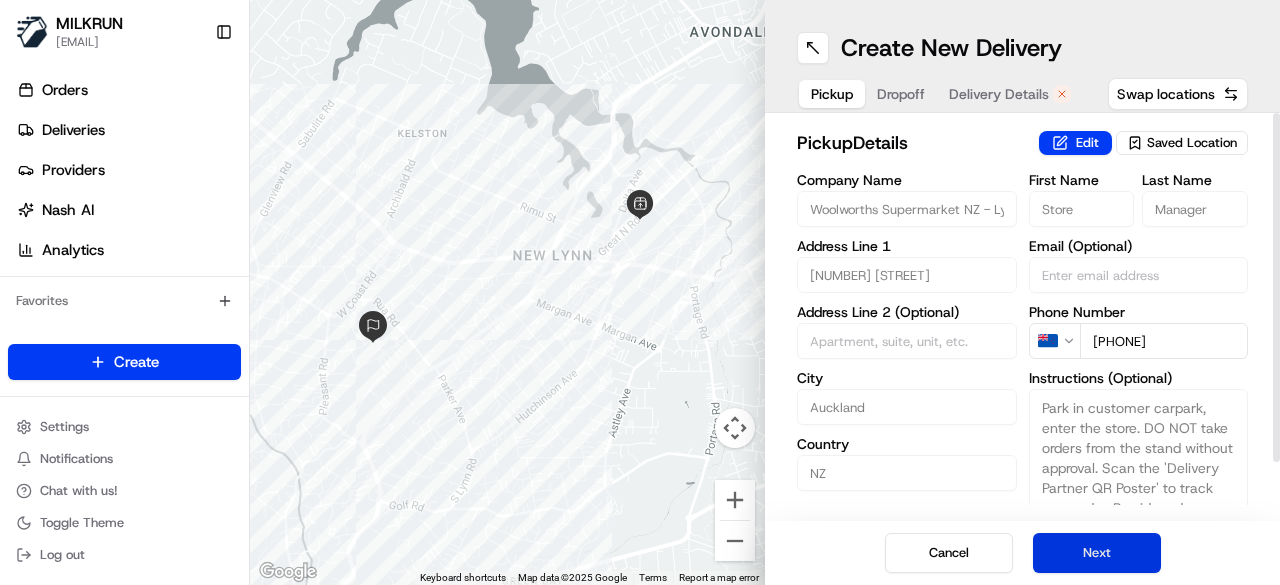 click on "Next" at bounding box center (1097, 553) 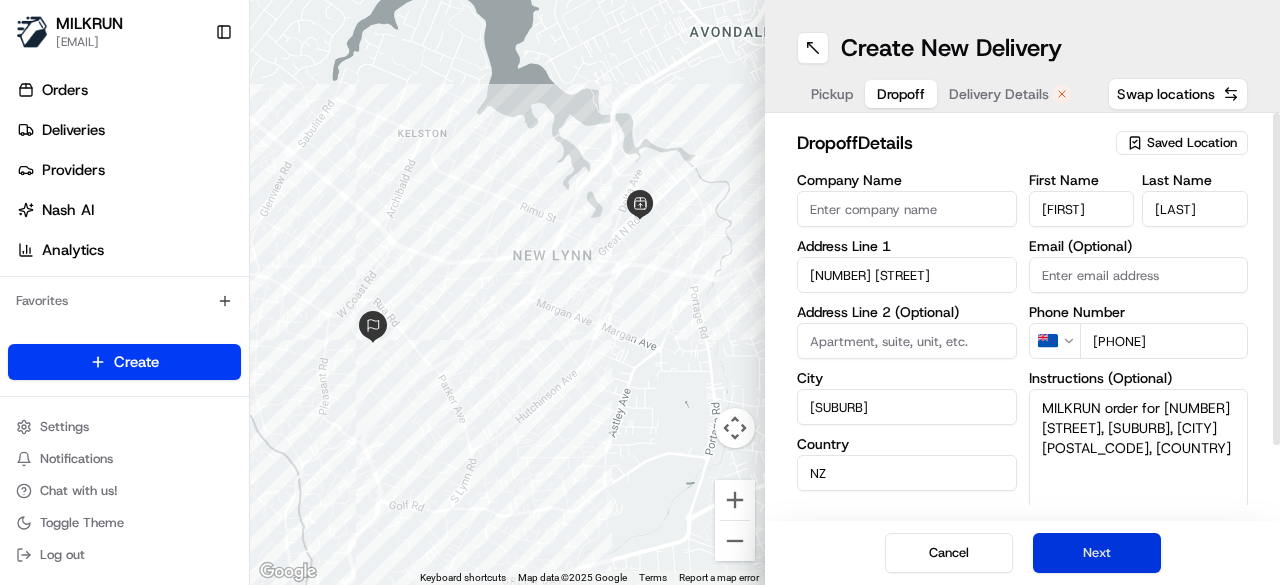 click on "Next" at bounding box center [1097, 553] 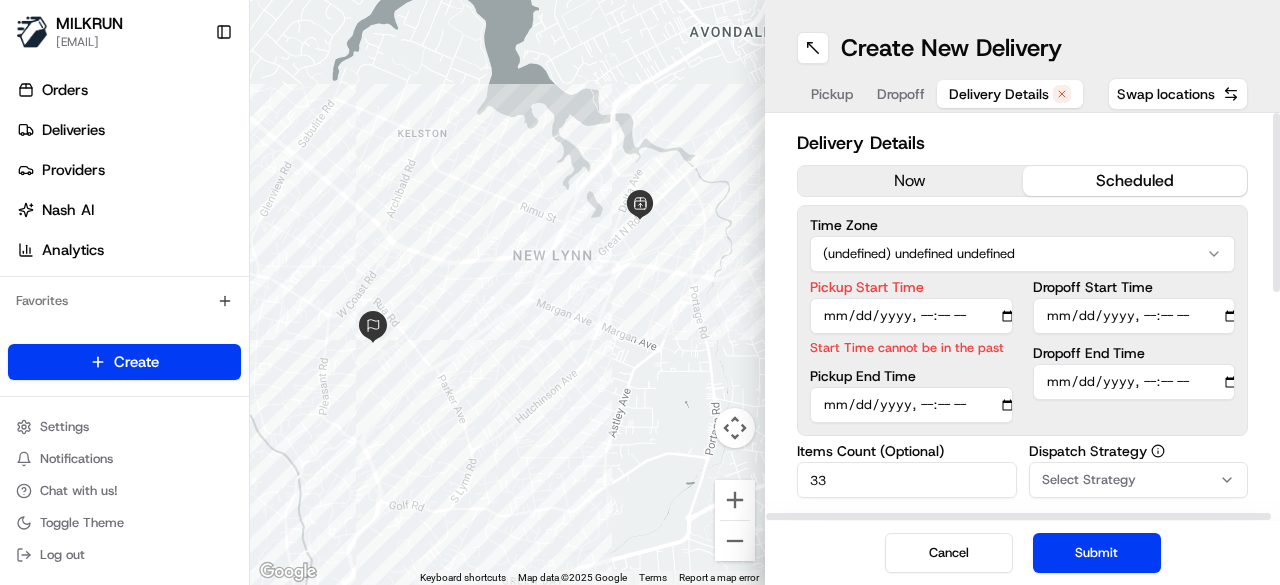 click on "now" at bounding box center [910, 181] 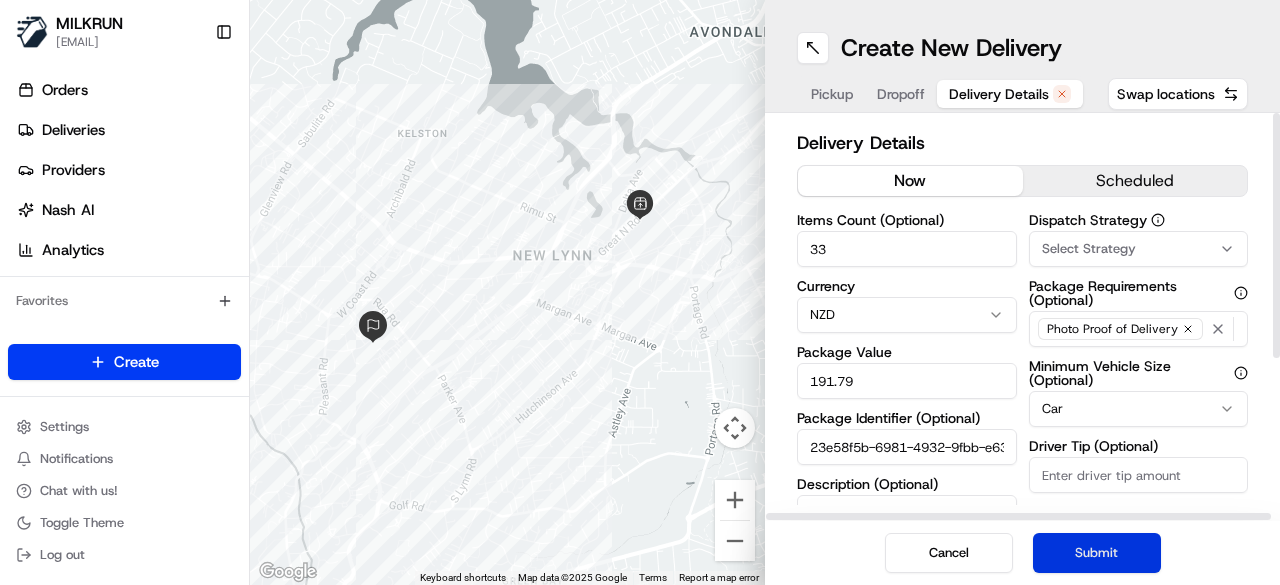 click on "Submit" at bounding box center (1097, 553) 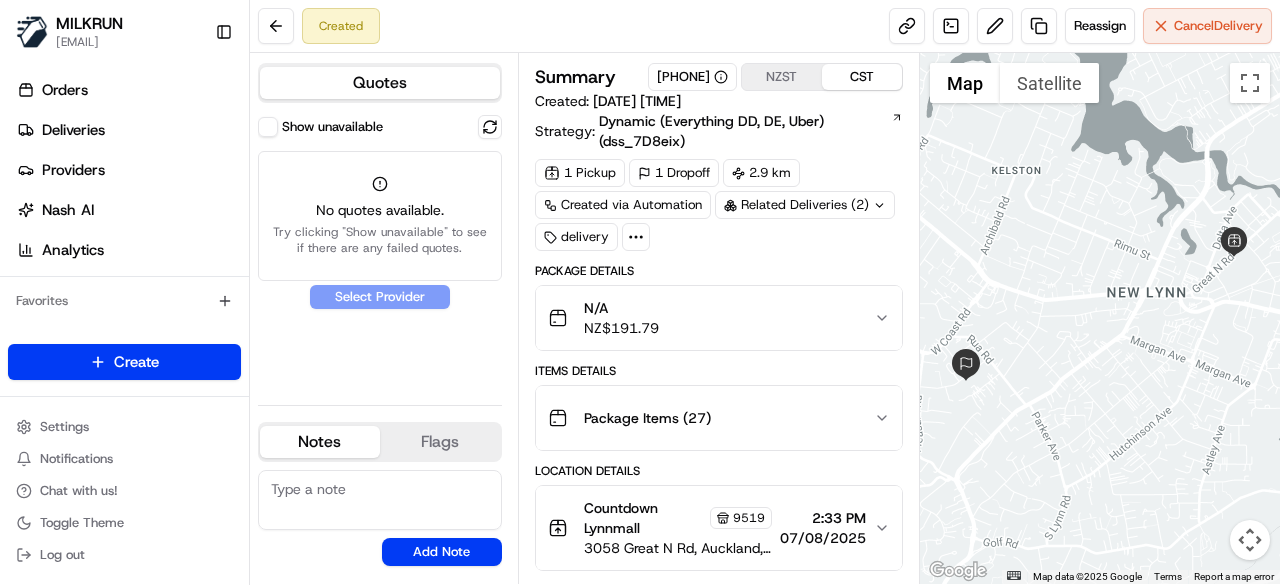 click on "Show unavailable" at bounding box center (268, 127) 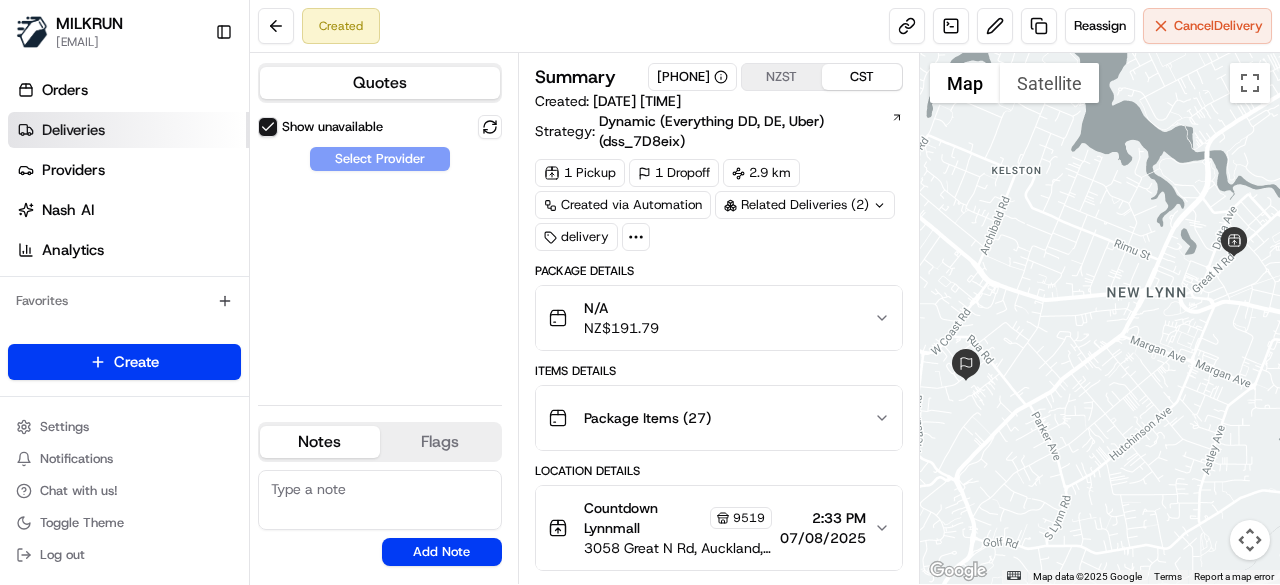 click on "Deliveries" at bounding box center [128, 130] 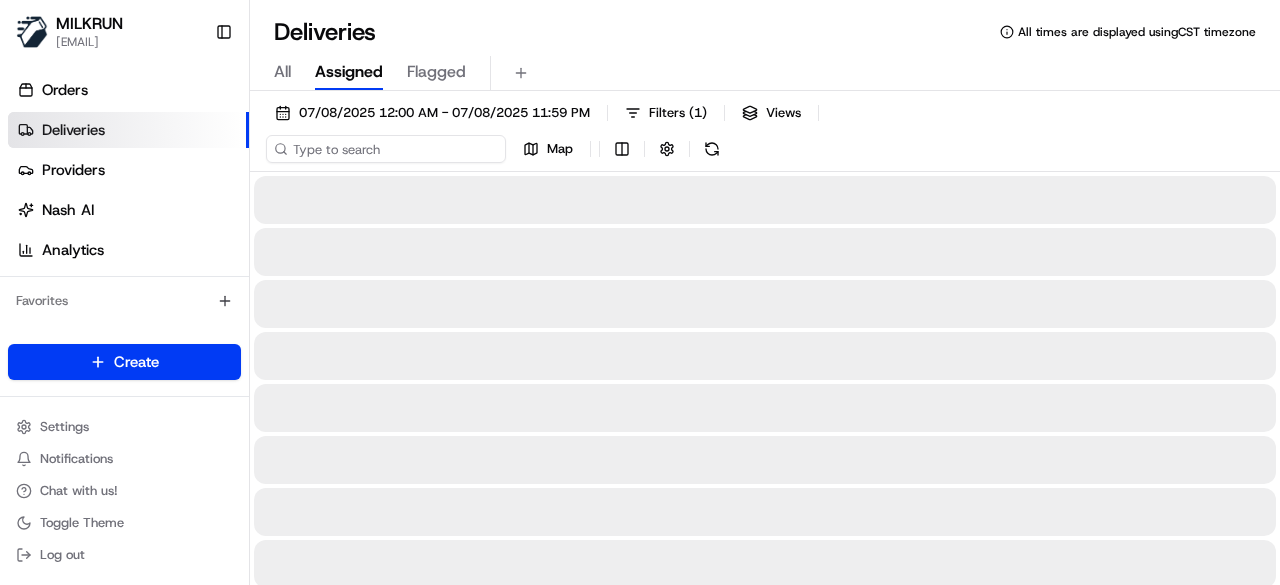 click on "07/08/2025 12:00 AM - 07/08/2025 11:59 PM Filters ( 1 ) Views Map" at bounding box center (765, 135) 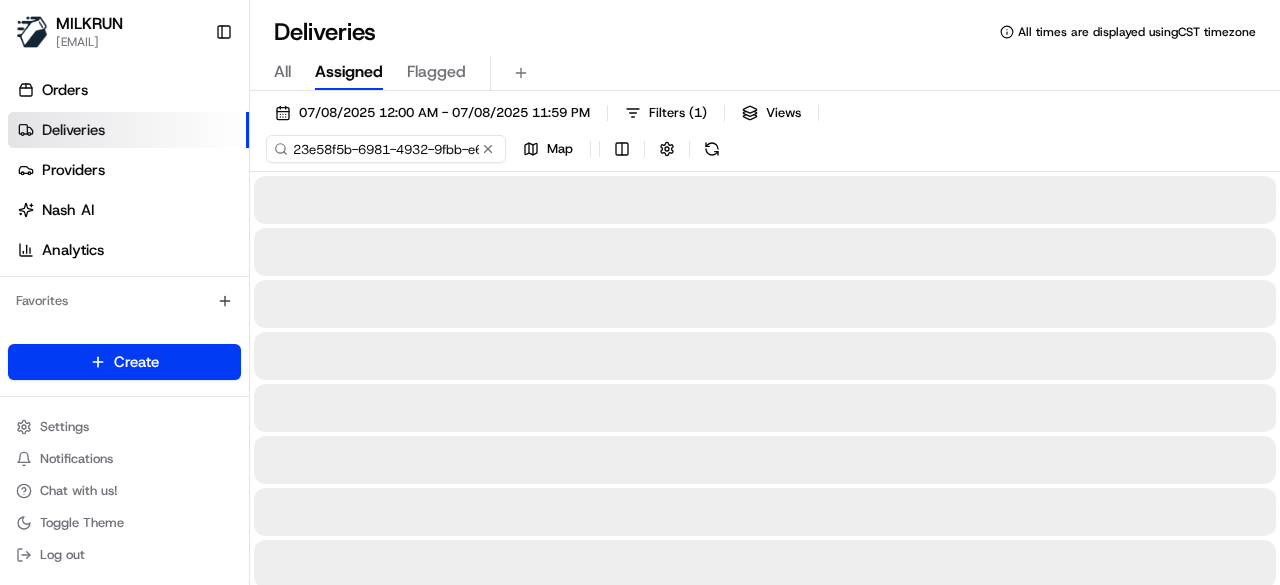 scroll, scrollTop: 0, scrollLeft: 93, axis: horizontal 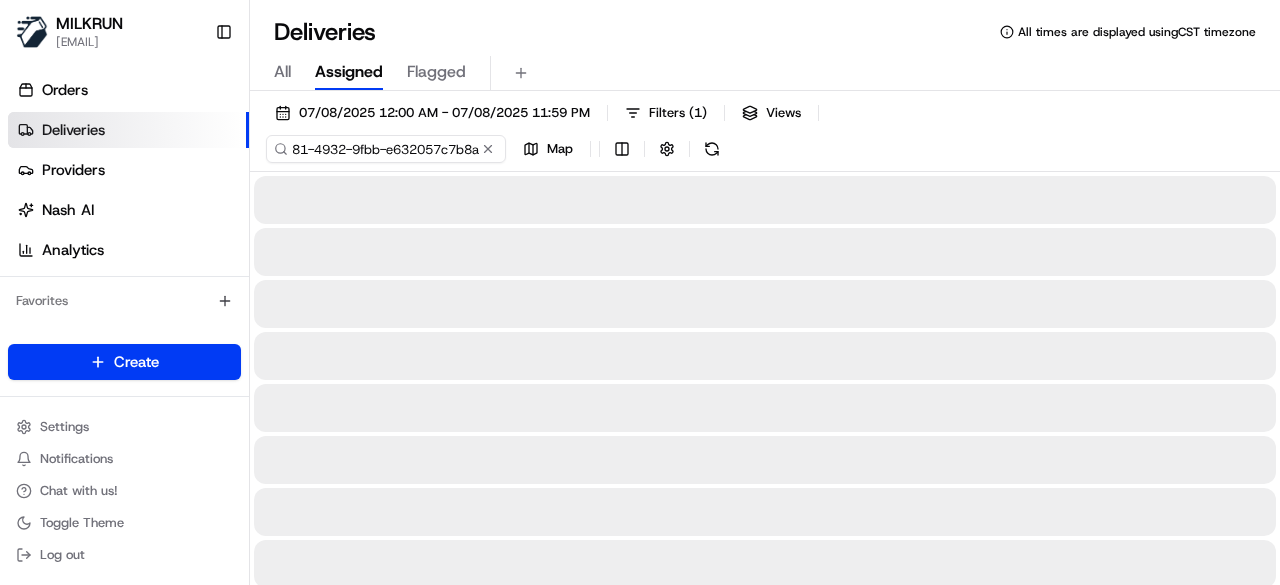 type on "23e58f5b-6981-4932-9fbb-e632057c7b8a" 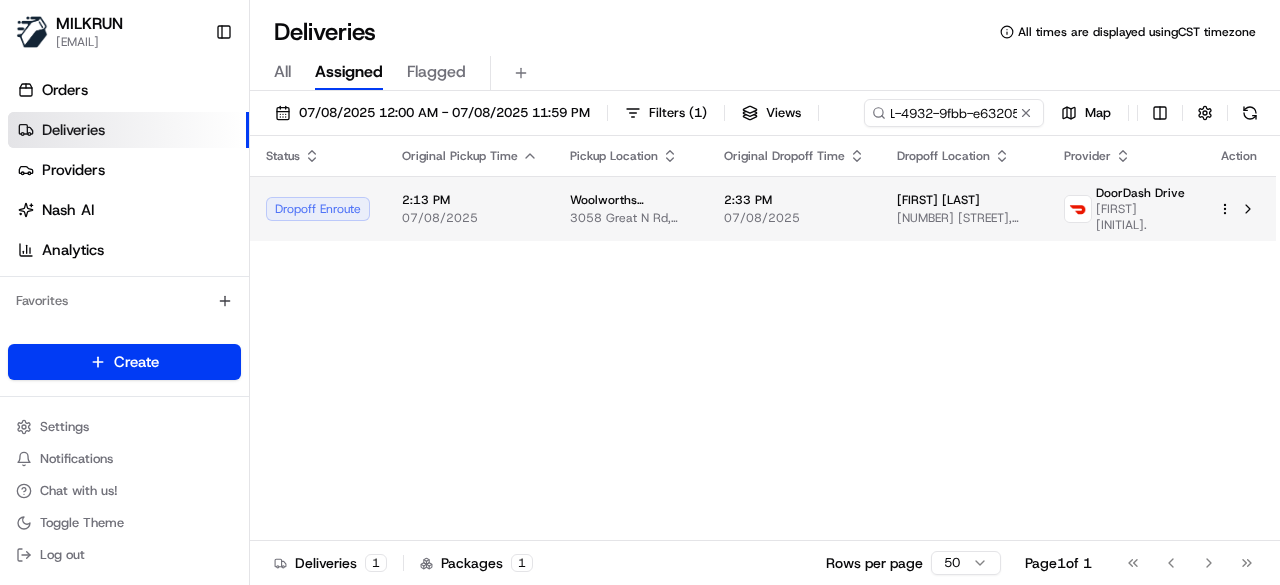click on "3058 Great N Rd, Auckland, Auckland 0600, NZ" at bounding box center (631, 218) 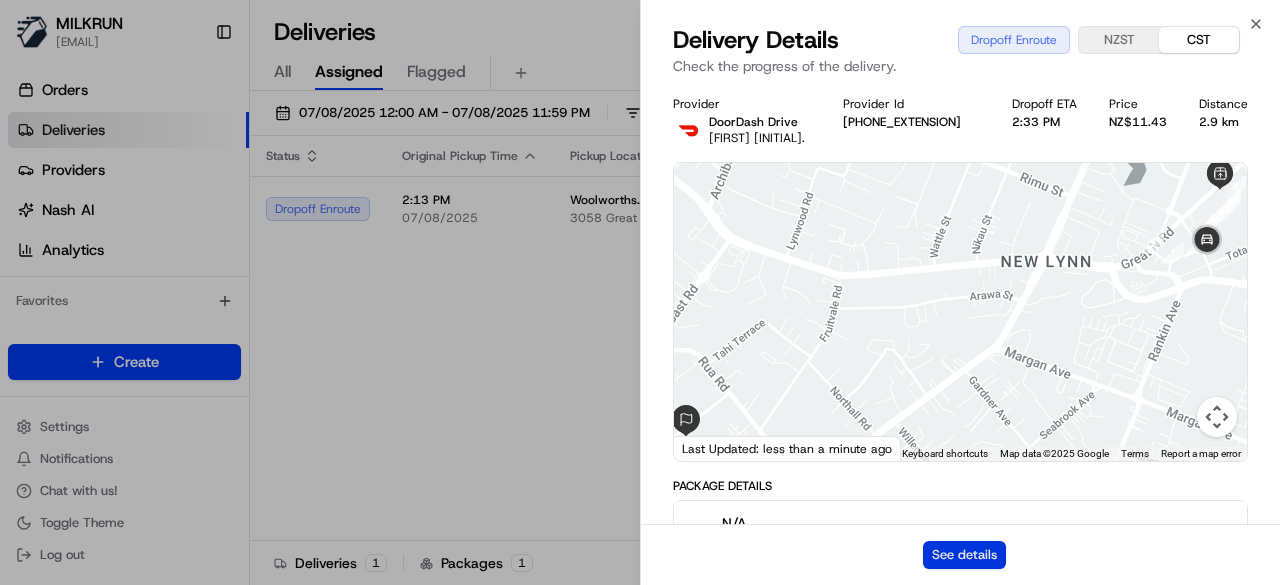 click on "See details" at bounding box center [964, 555] 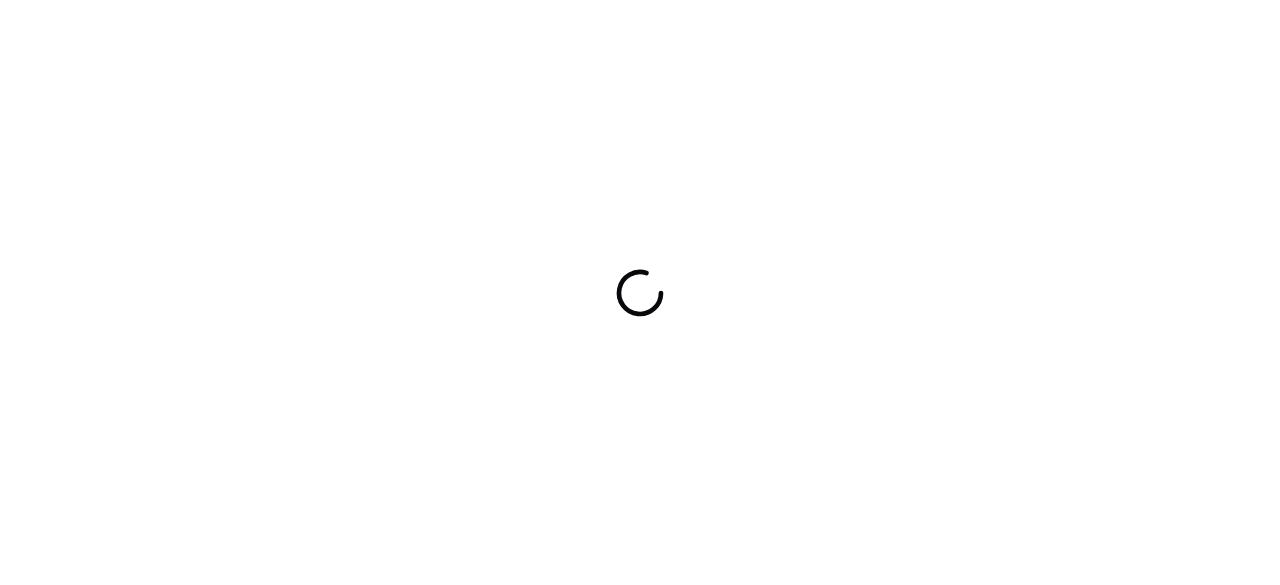 scroll, scrollTop: 0, scrollLeft: 0, axis: both 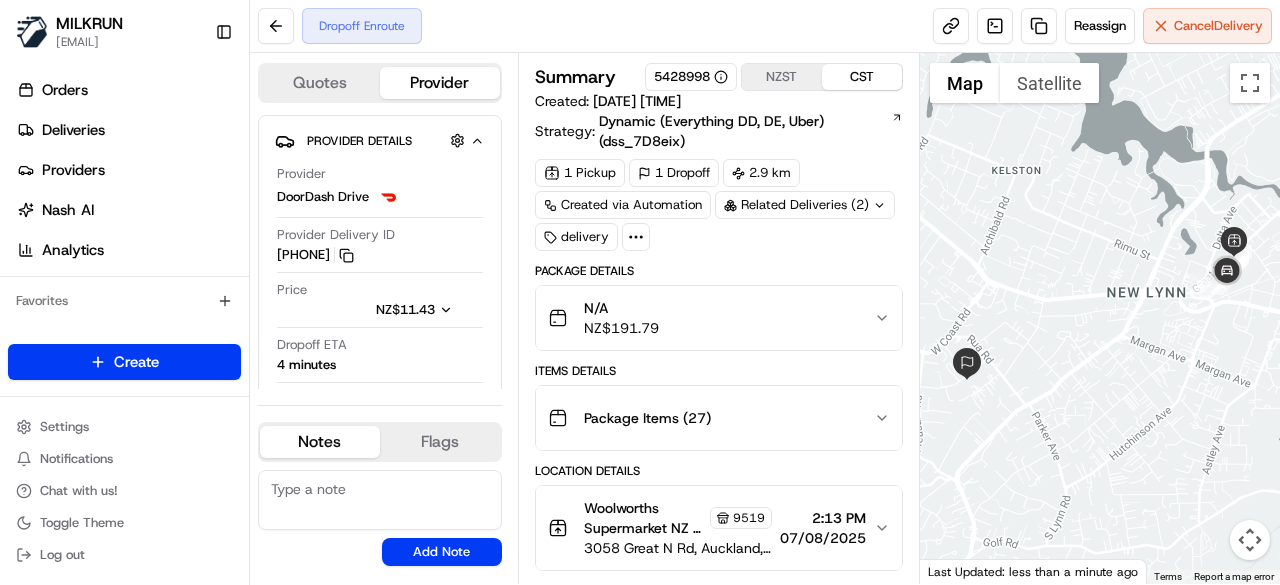 click 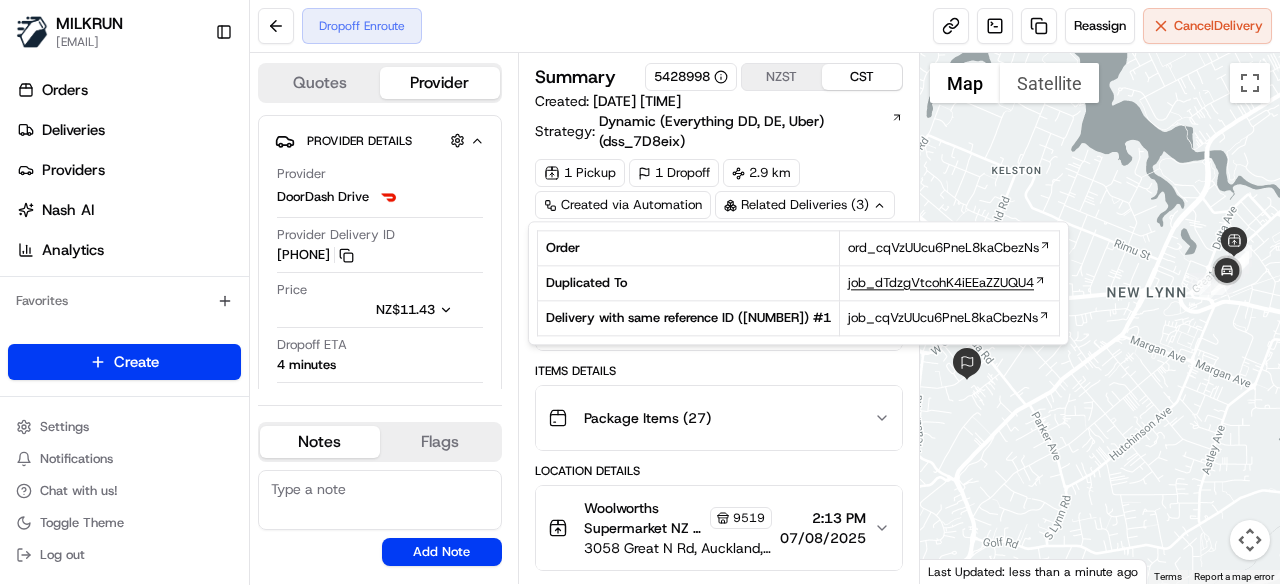click on "job_dTdzgVtcohK4iEEaZZUQU4" at bounding box center [941, 283] 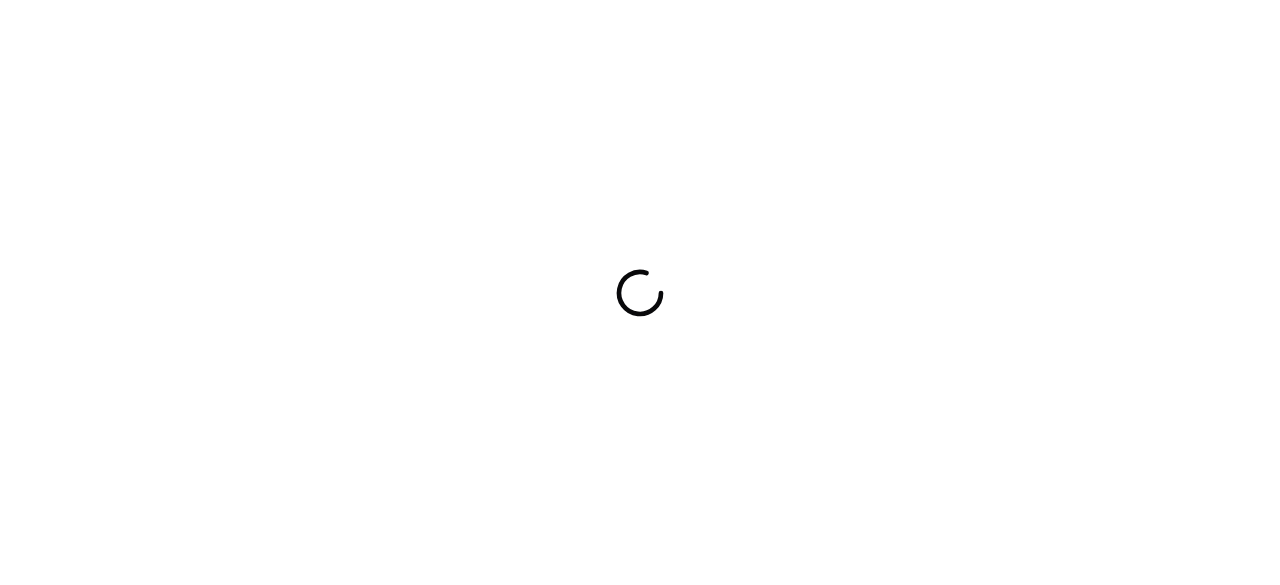 scroll, scrollTop: 0, scrollLeft: 0, axis: both 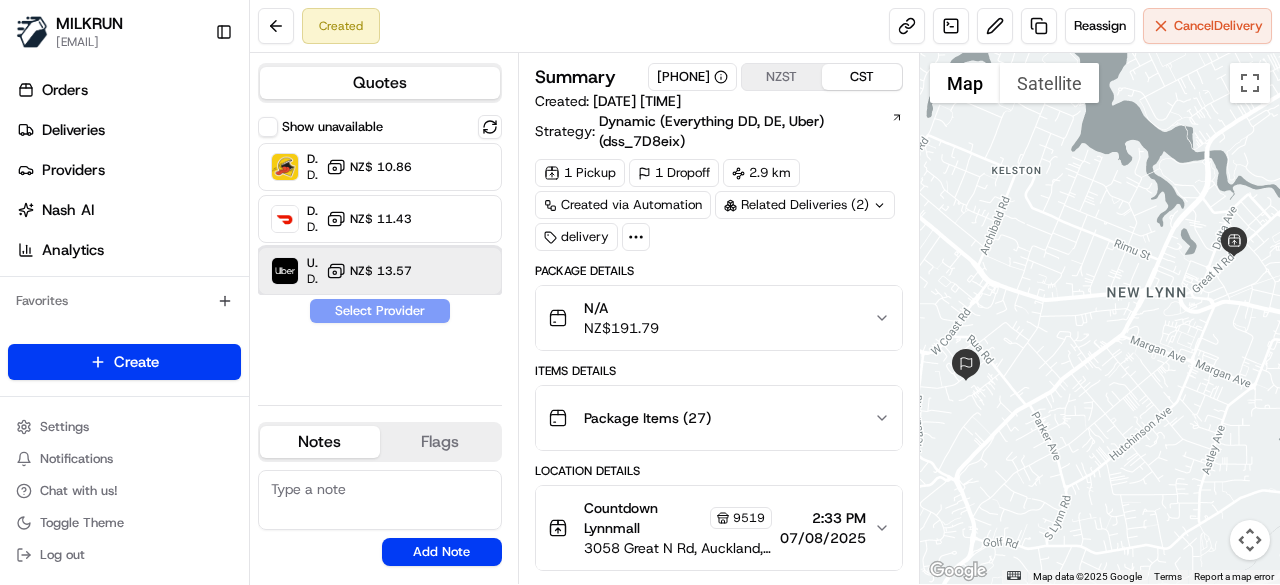 click on "Uber Dropoff ETA   36 minutes NZ$   13.57" at bounding box center [380, 271] 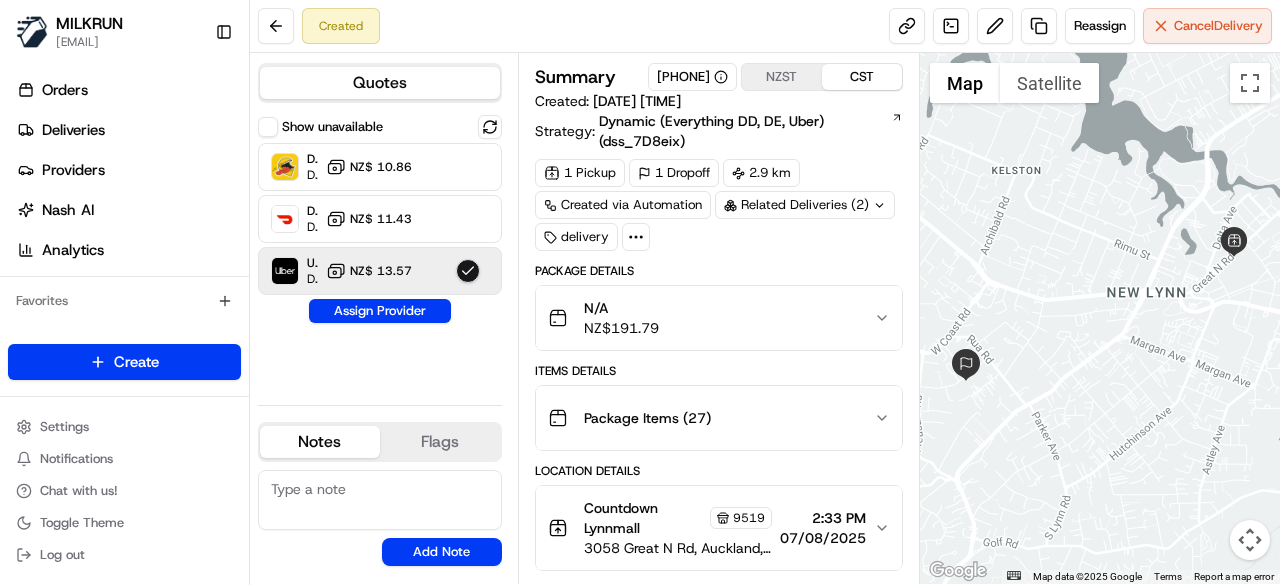 drag, startPoint x: 420, startPoint y: 307, endPoint x: 431, endPoint y: 318, distance: 15.556349 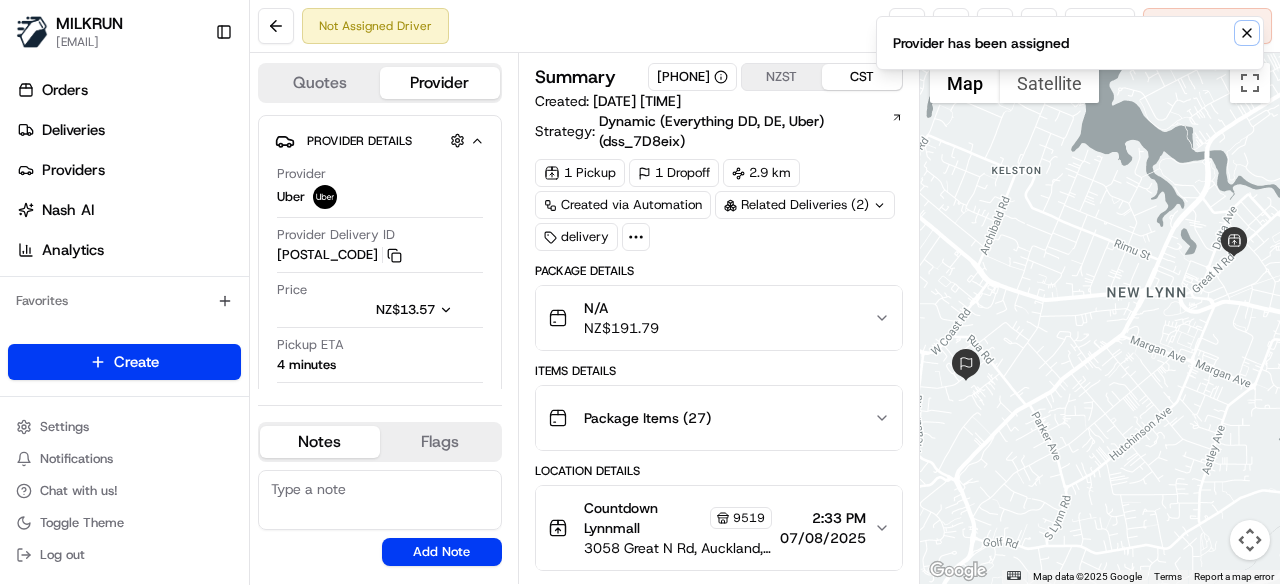 click 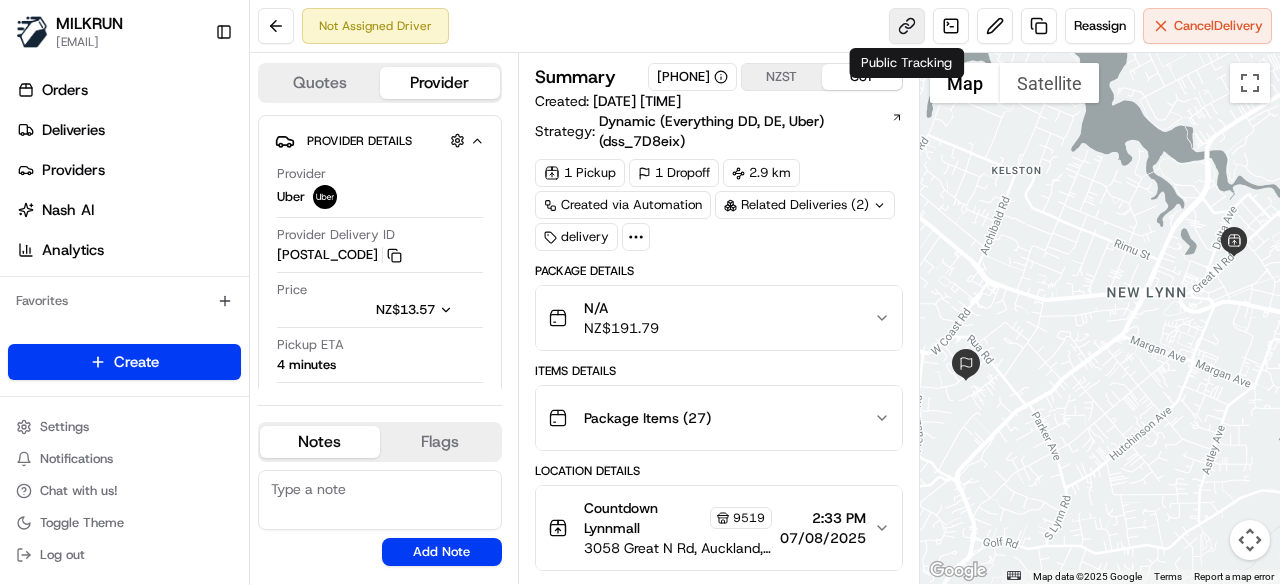click at bounding box center (907, 26) 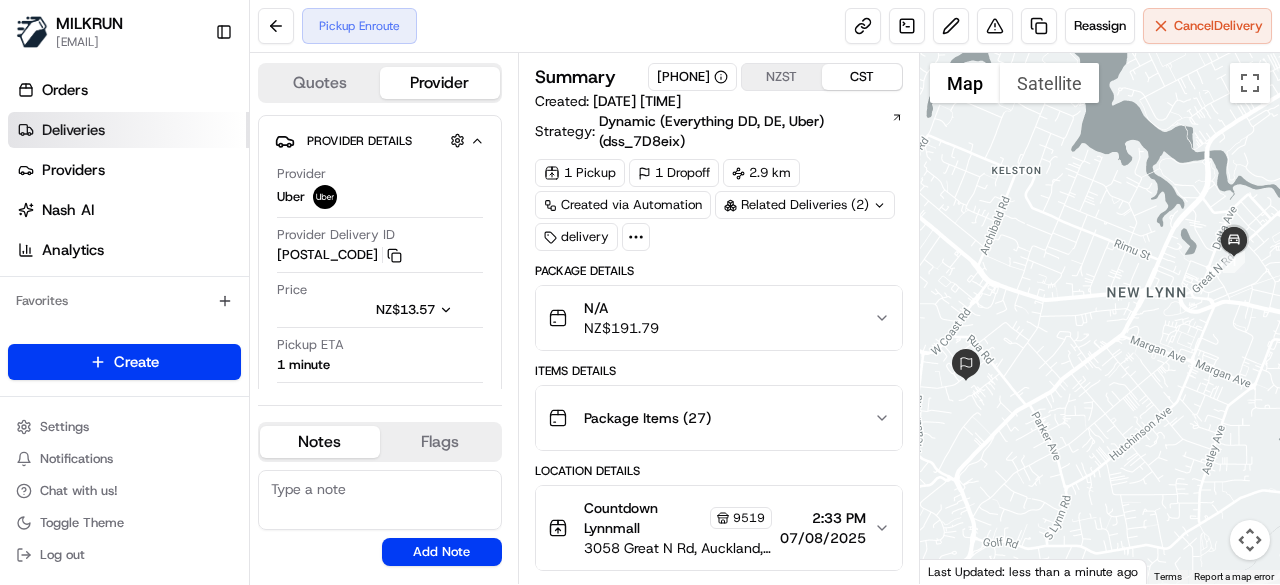 click on "Deliveries" at bounding box center [128, 130] 